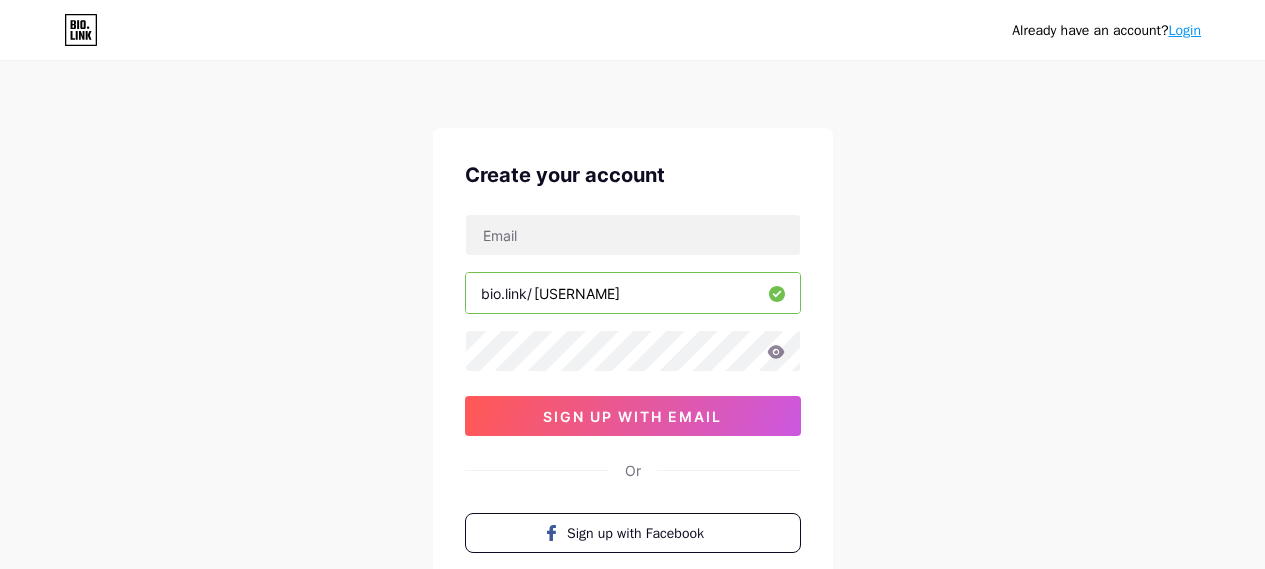 scroll, scrollTop: 0, scrollLeft: 0, axis: both 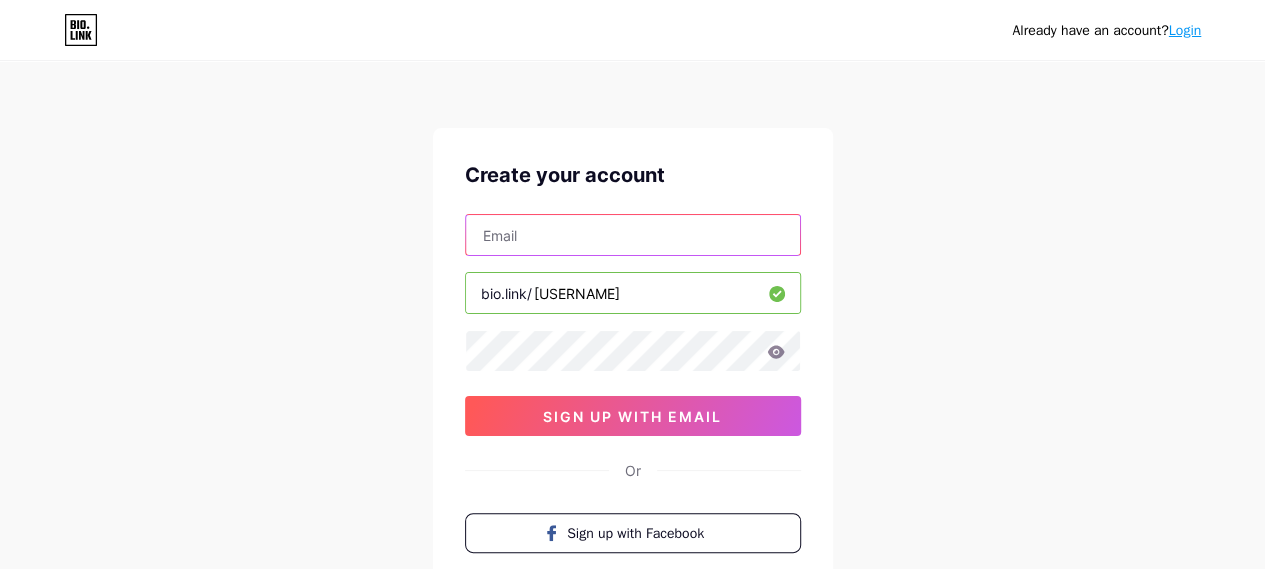 click at bounding box center (633, 235) 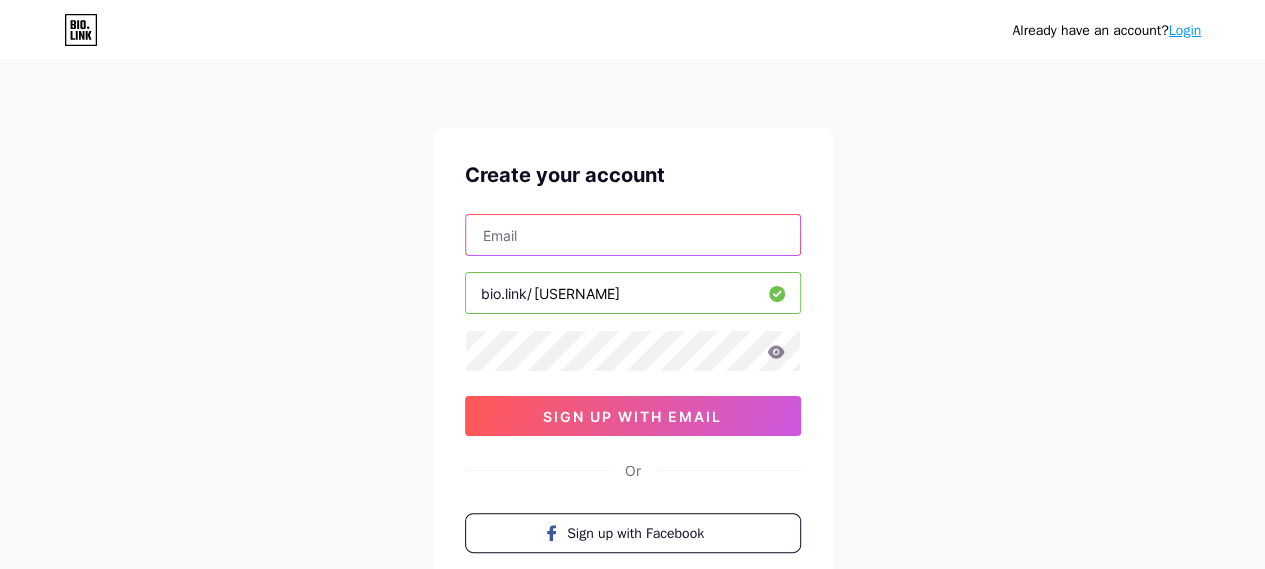 type on "[USERNAME]@[DOMAIN]" 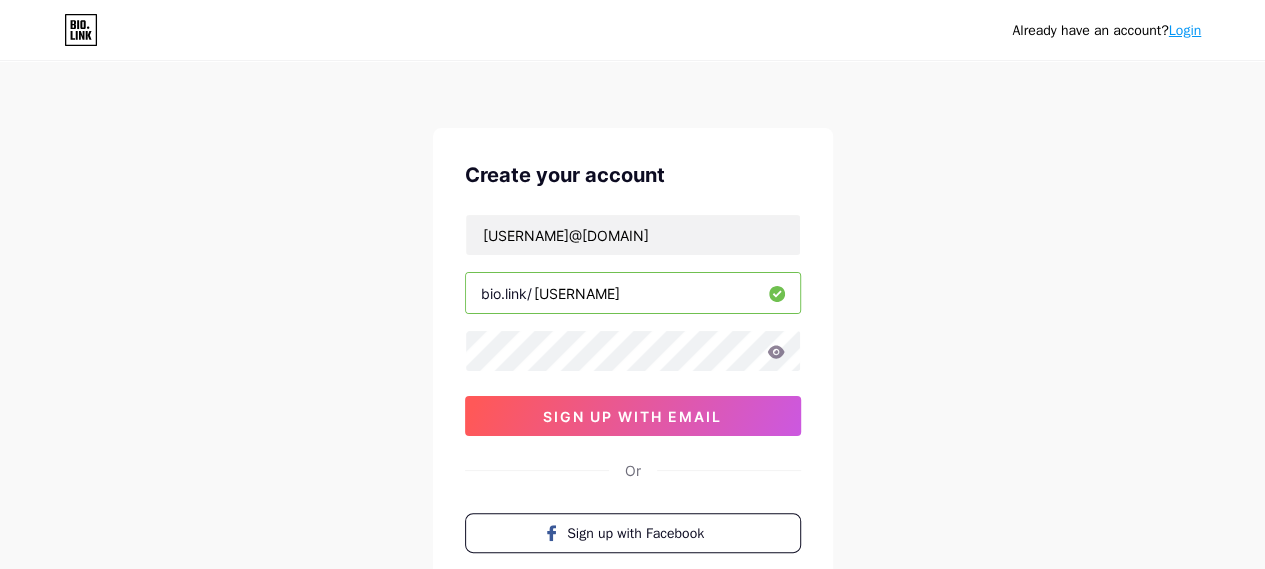 drag, startPoint x: 1026, startPoint y: 359, endPoint x: 962, endPoint y: 353, distance: 64.28063 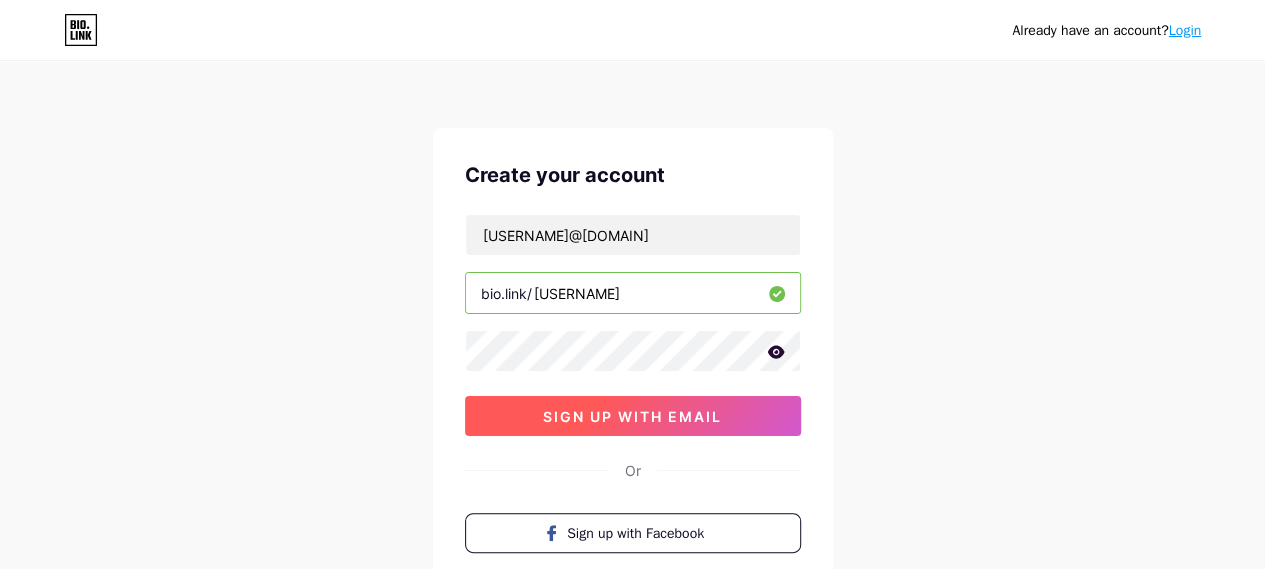 click on "sign up with email" at bounding box center (632, 416) 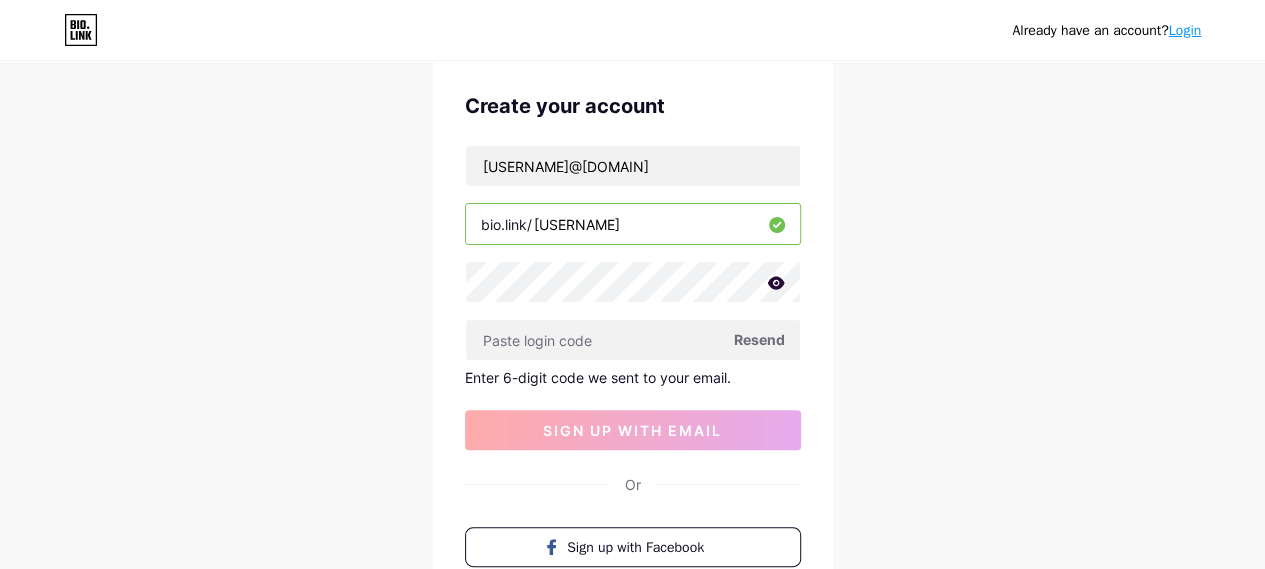 scroll, scrollTop: 100, scrollLeft: 0, axis: vertical 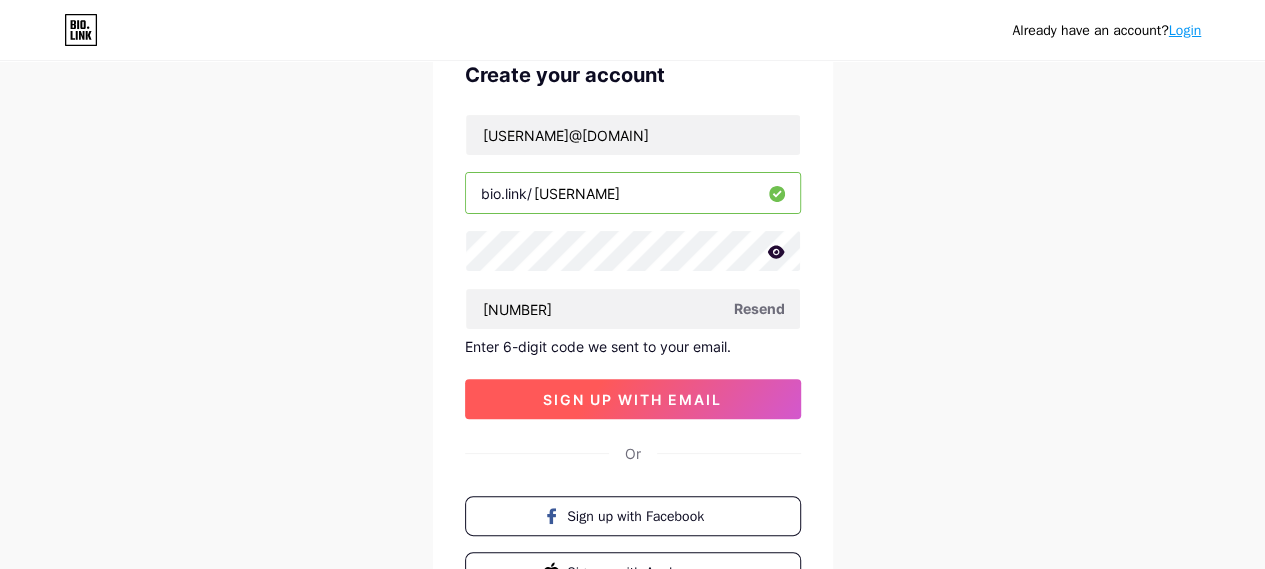 type on "[NUMBER]" 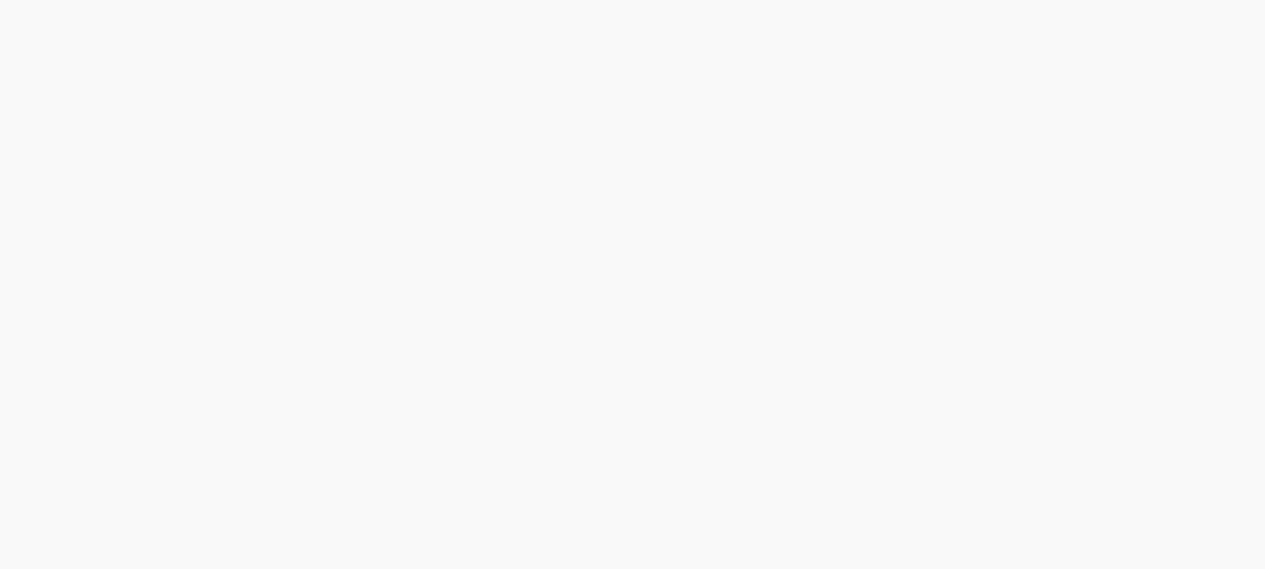 scroll, scrollTop: 0, scrollLeft: 0, axis: both 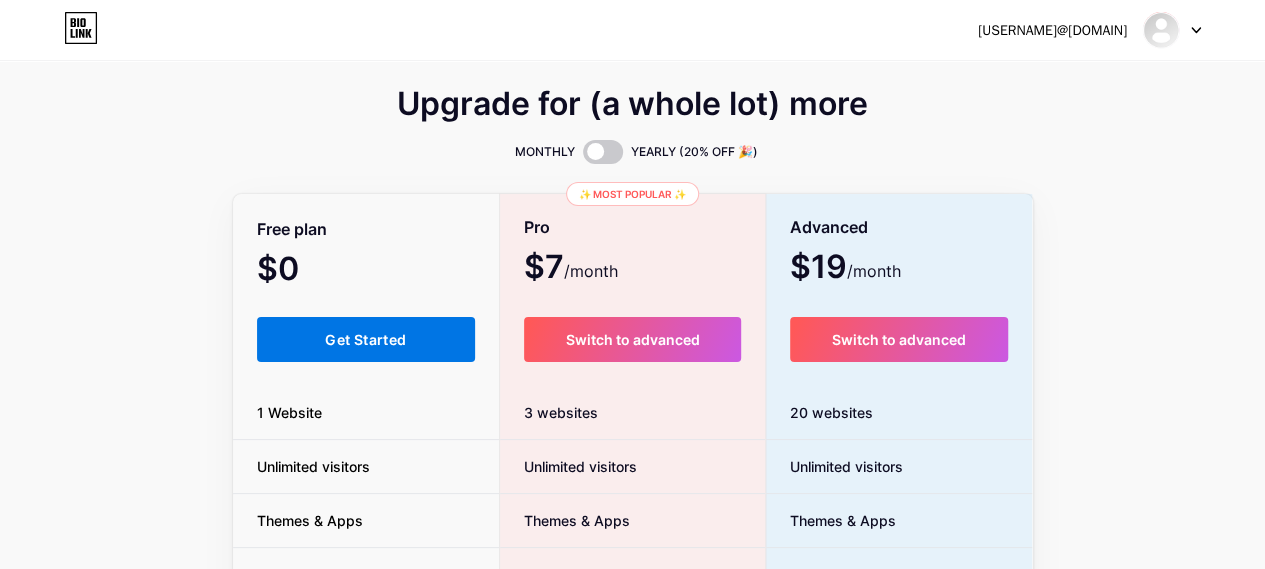 click on "Get Started" at bounding box center (365, 339) 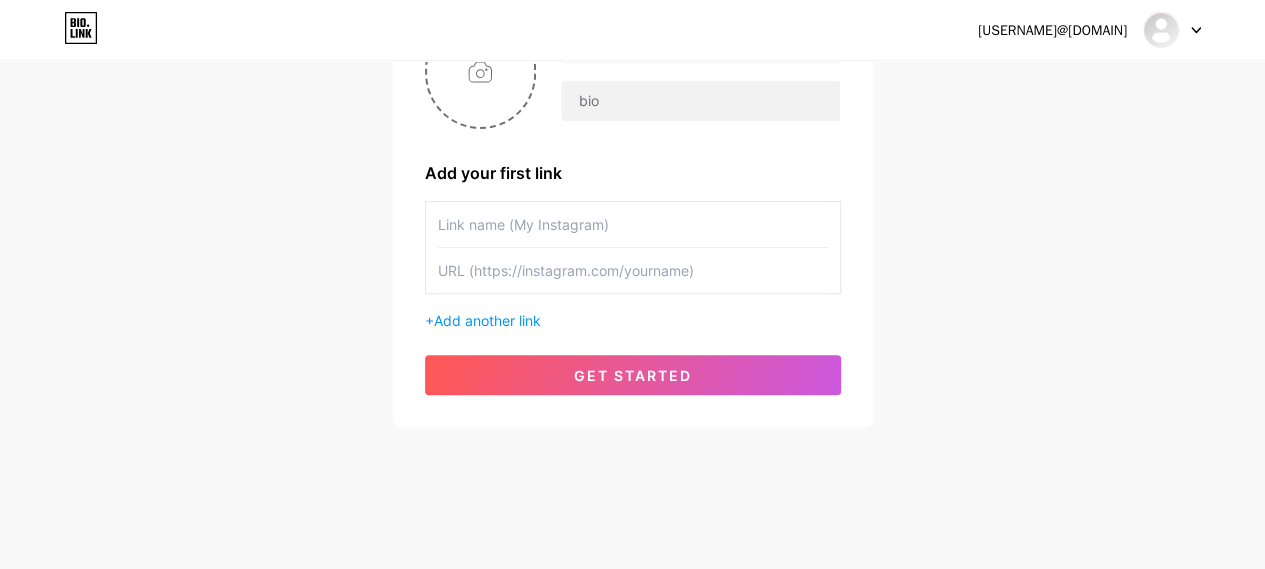 scroll, scrollTop: 22, scrollLeft: 0, axis: vertical 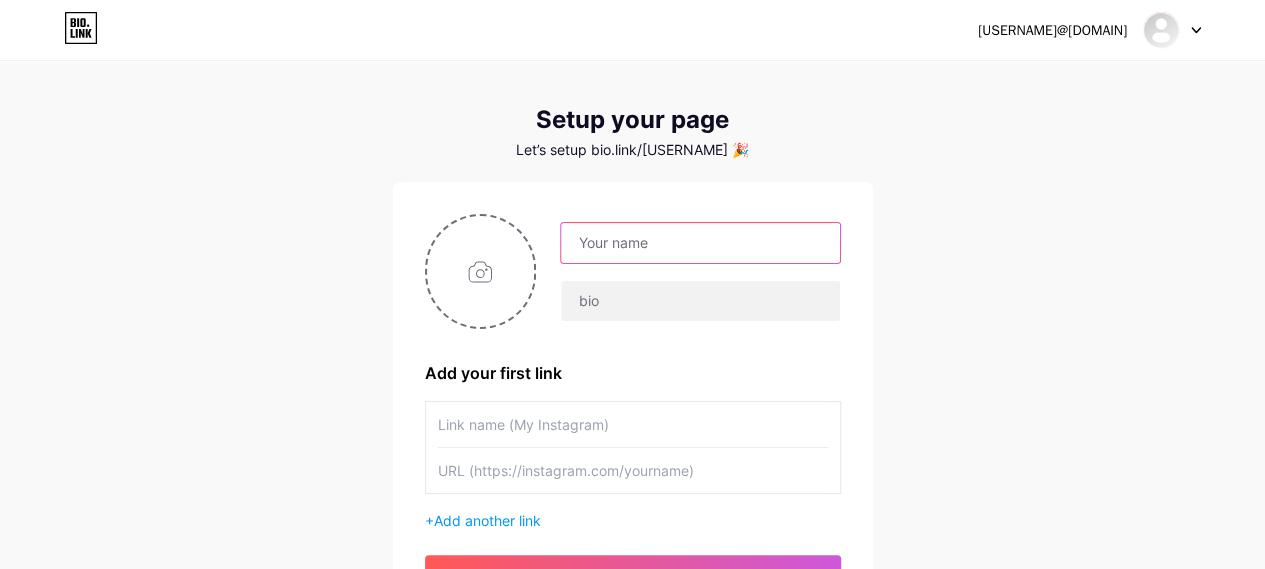 click at bounding box center (700, 243) 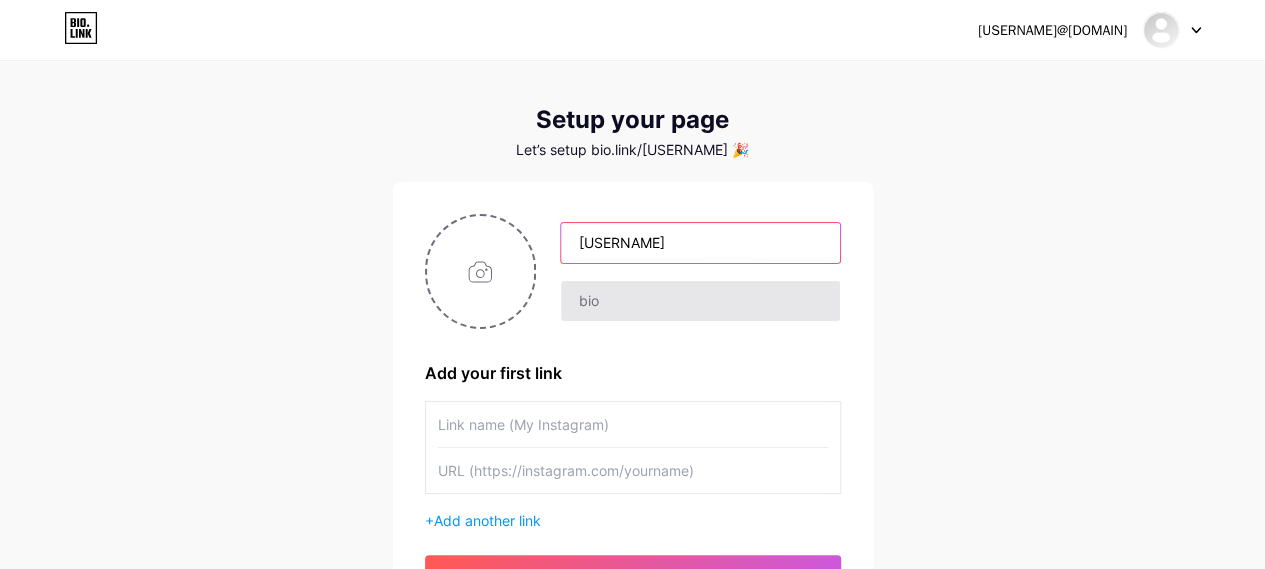 type on "[USERNAME]" 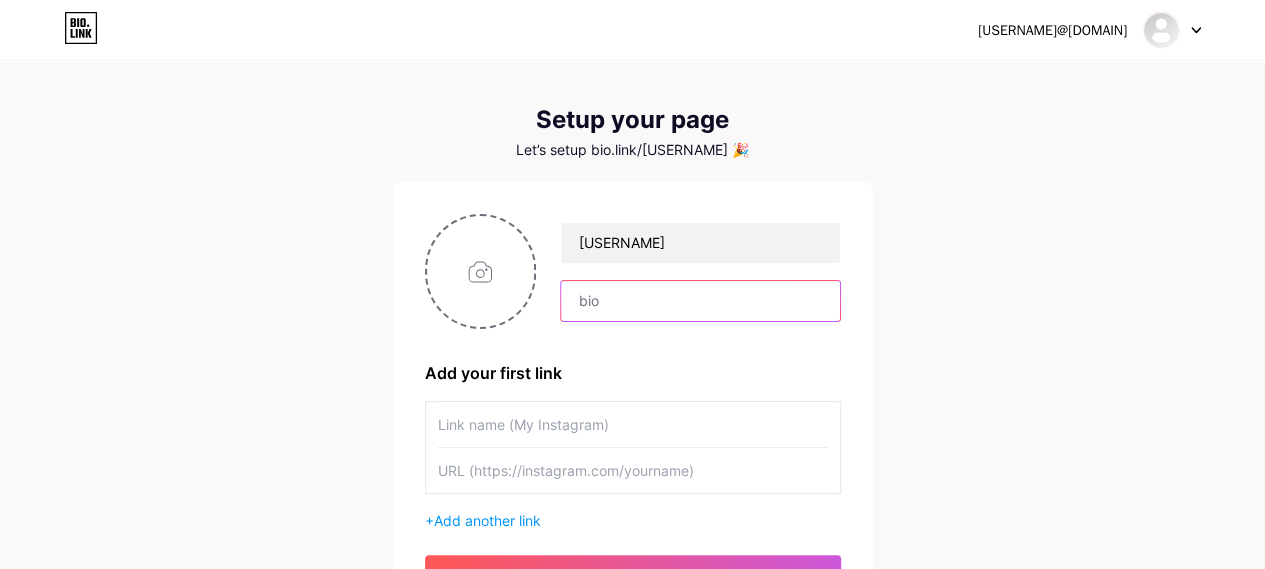 click at bounding box center [700, 301] 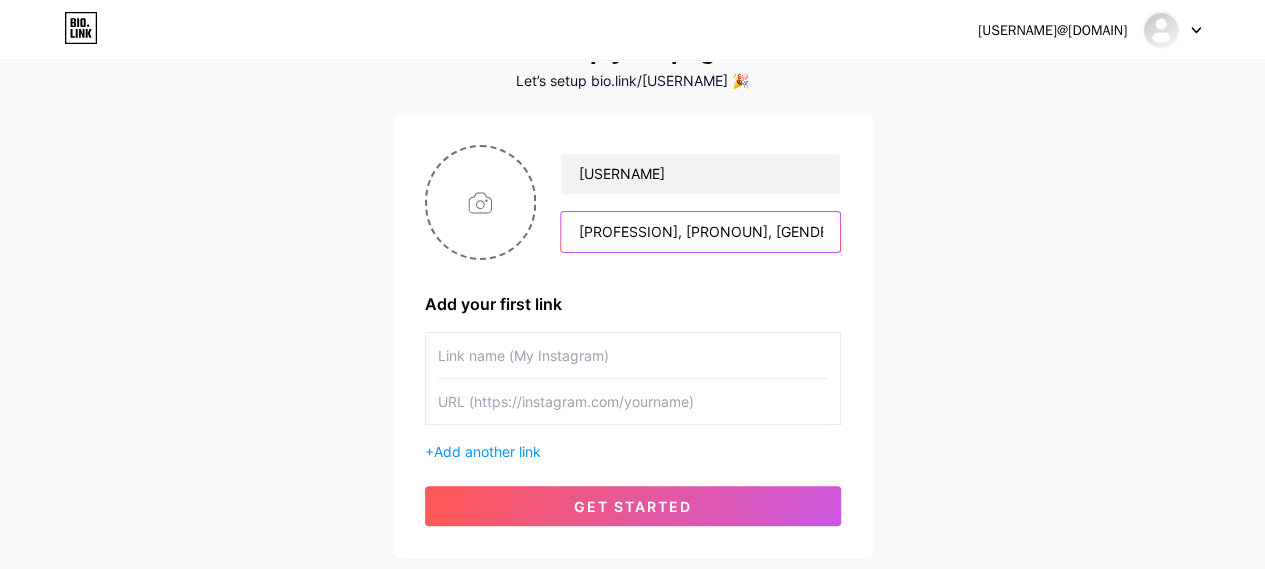 scroll, scrollTop: 122, scrollLeft: 0, axis: vertical 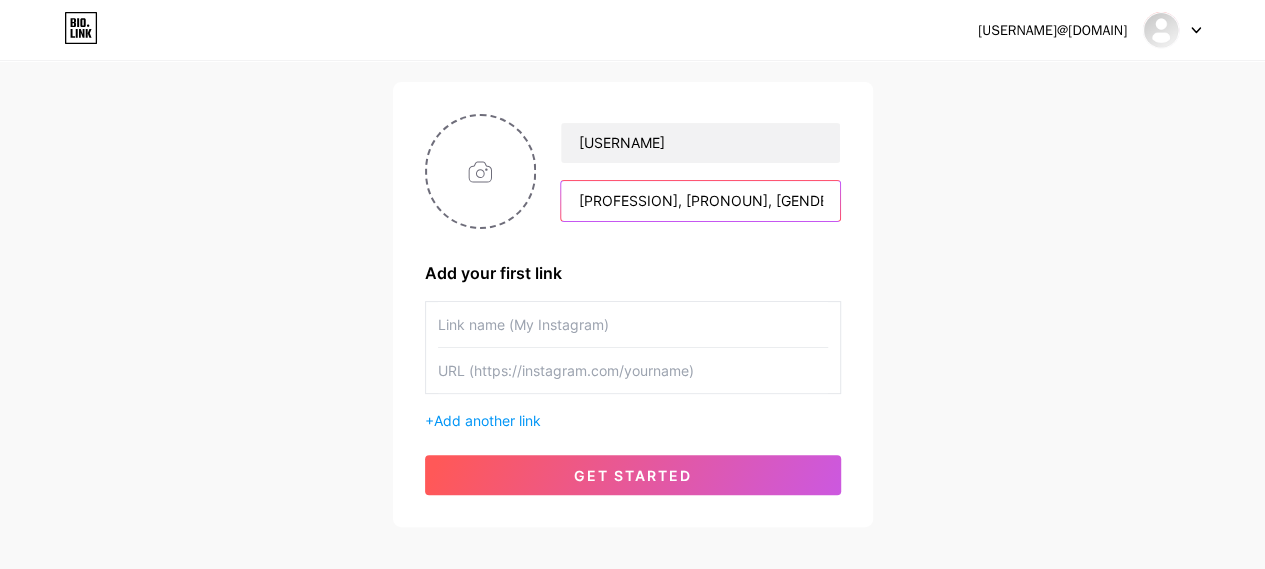 type on "[PROFESSION], [PRONOUN], [GENDER IDENTITY]." 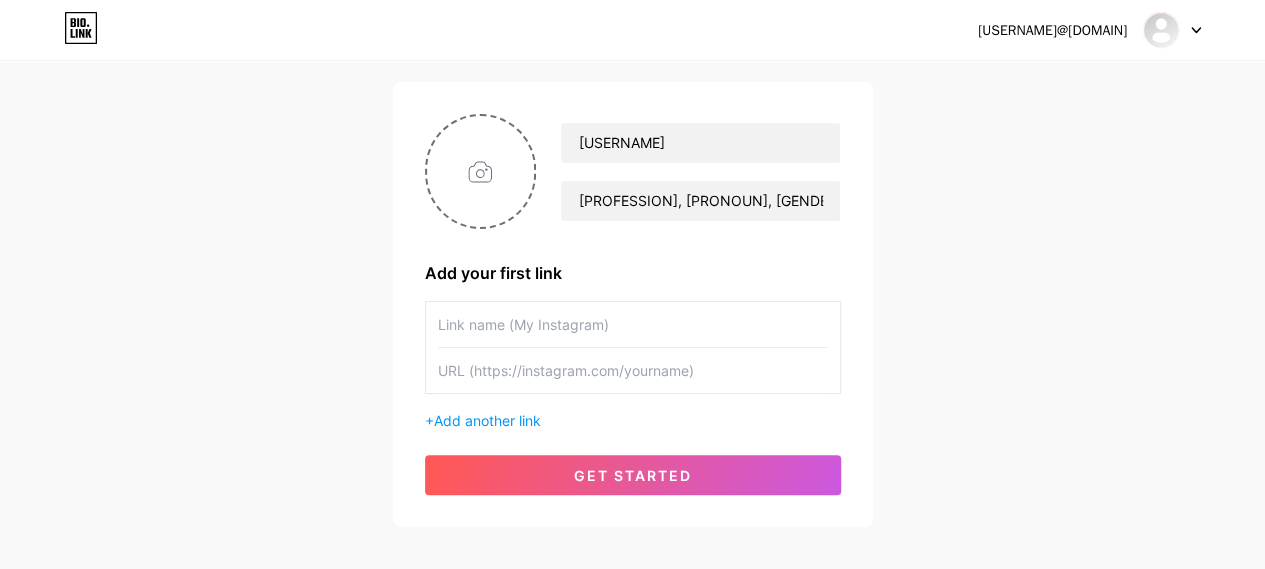 click at bounding box center [633, 324] 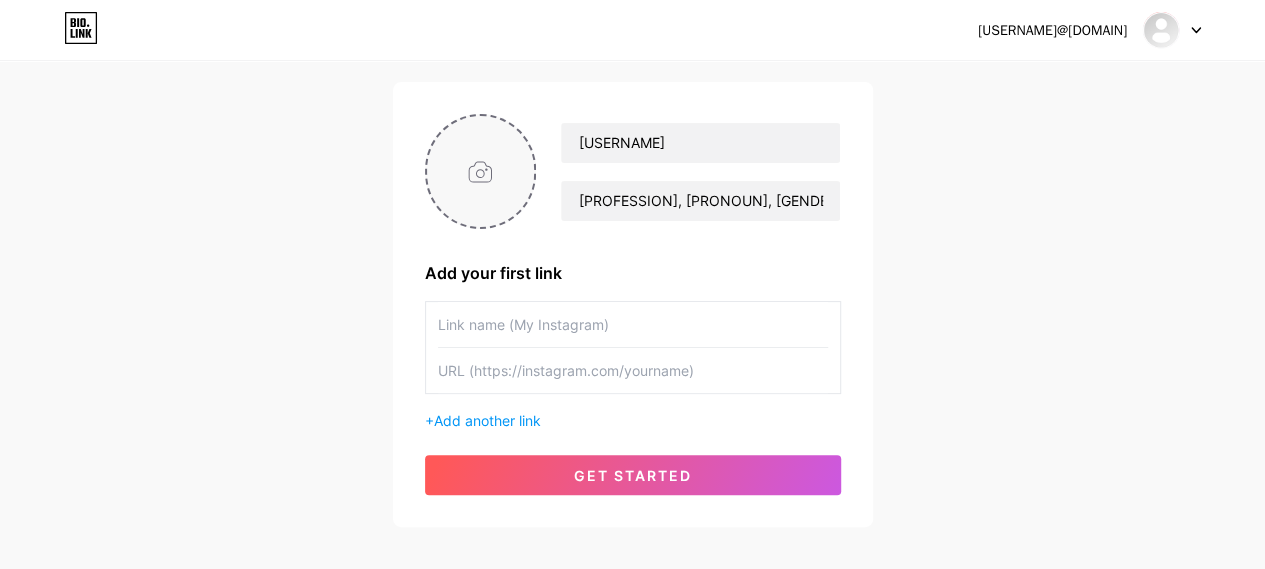 click at bounding box center (481, 171) 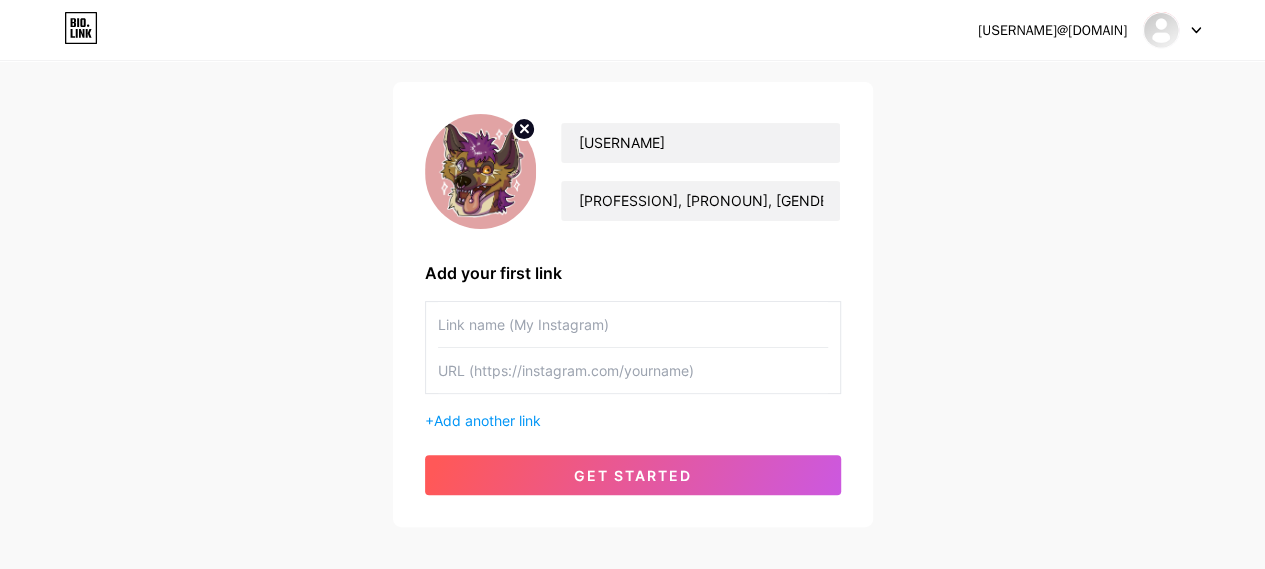 click at bounding box center [633, 324] 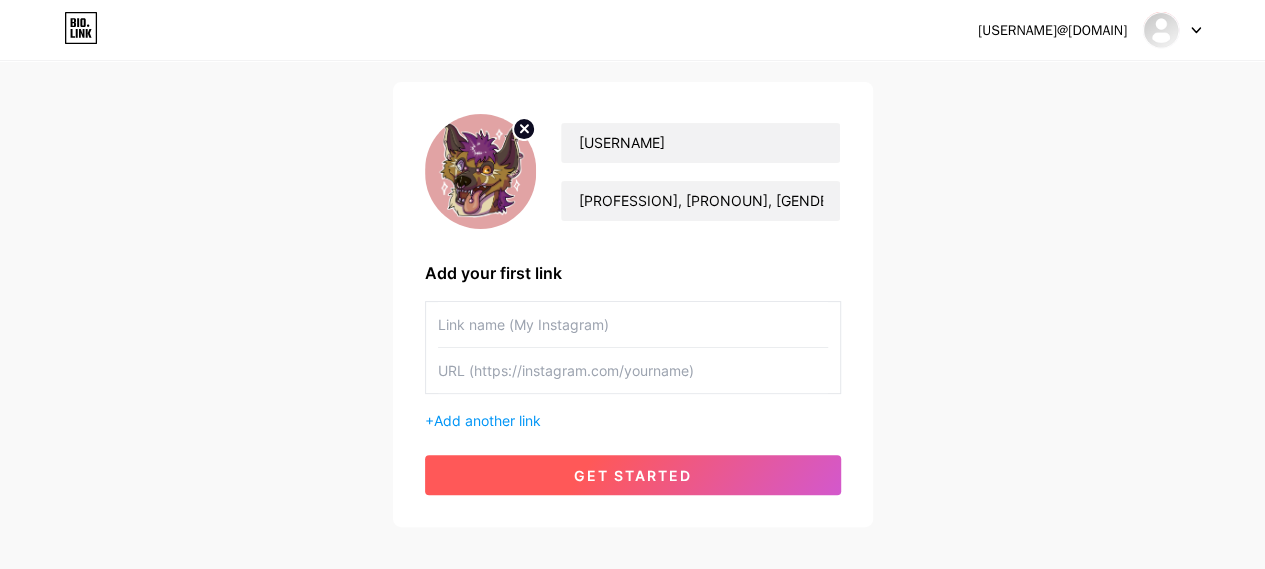 click on "get started" at bounding box center (633, 475) 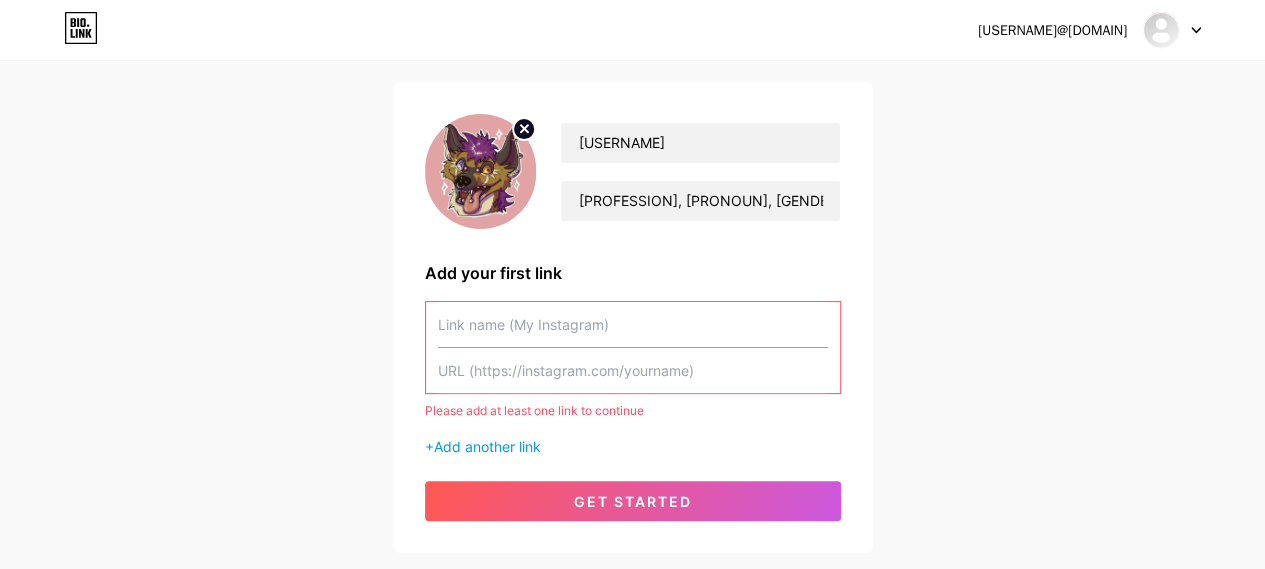 click at bounding box center [633, 324] 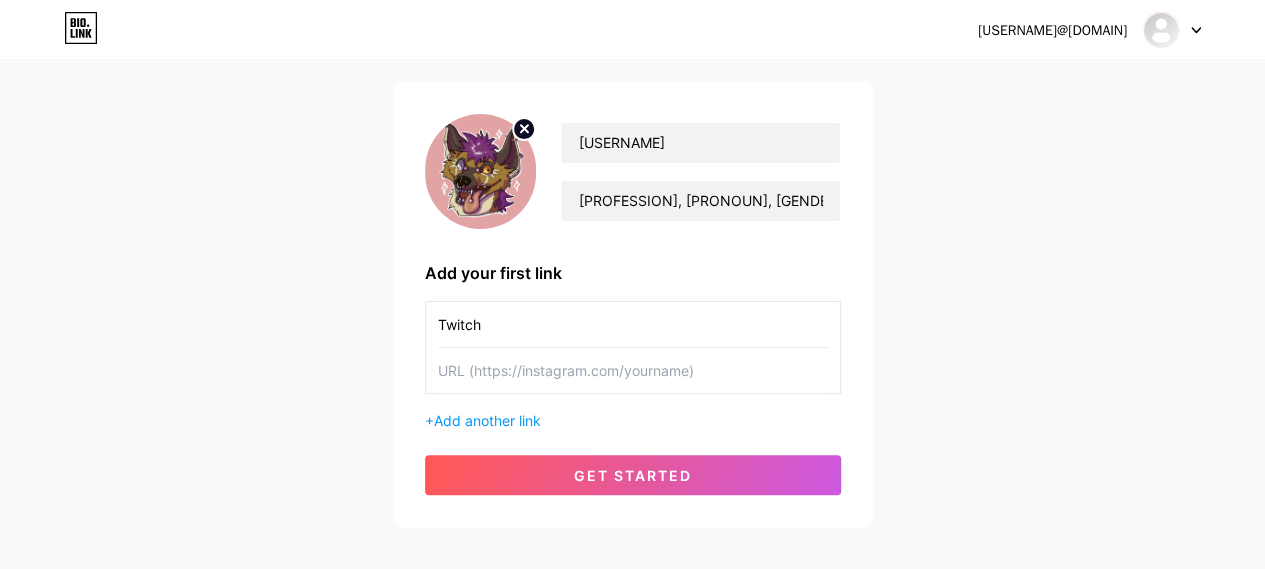 type on "Twitch" 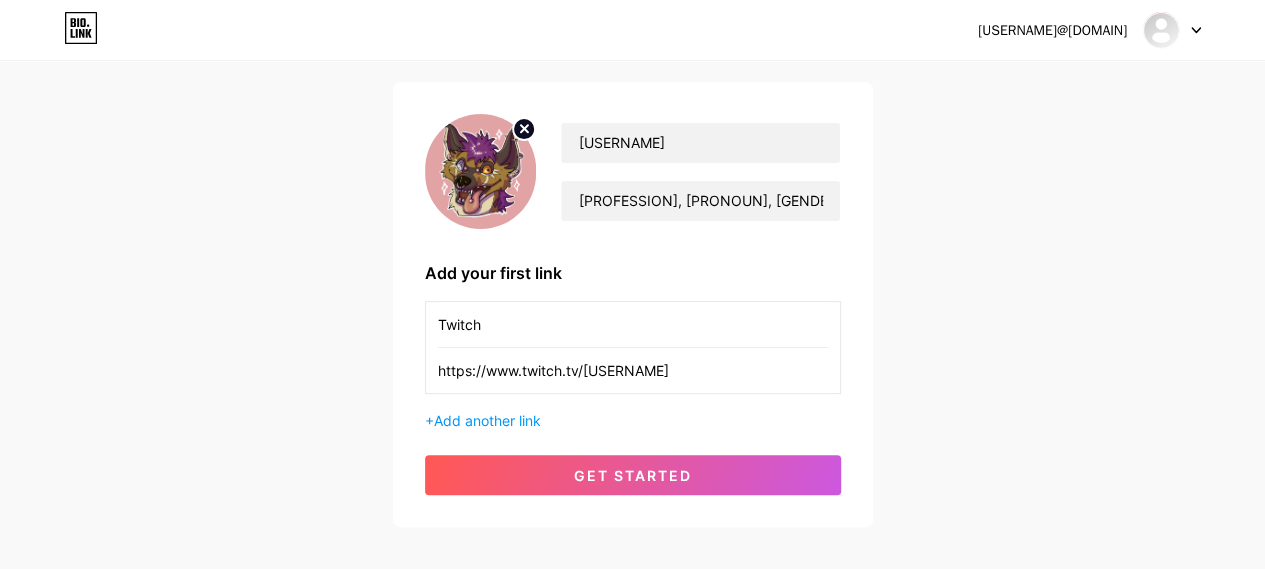 type on "https://www.twitch.tv/[USERNAME]" 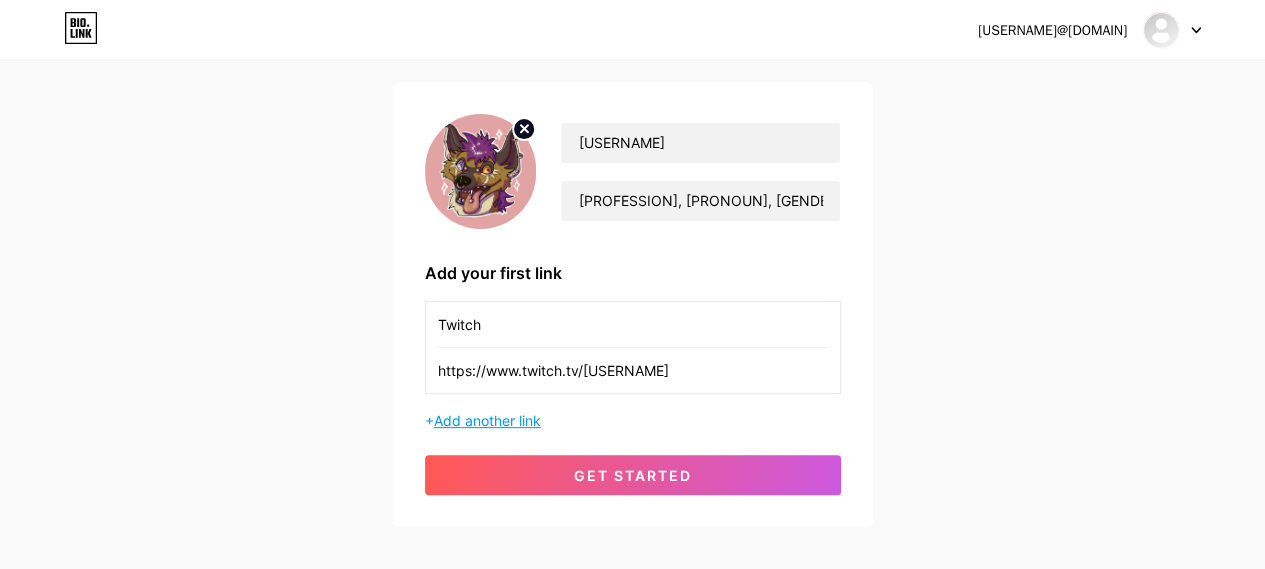 click on "Add another link" at bounding box center (487, 420) 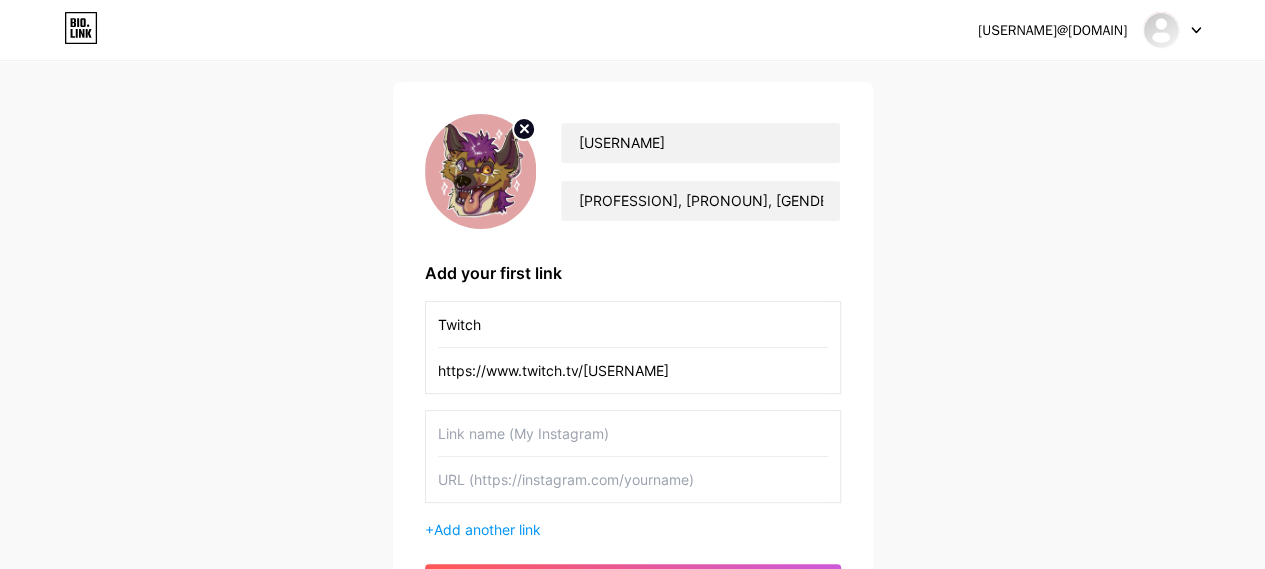 click at bounding box center (633, 433) 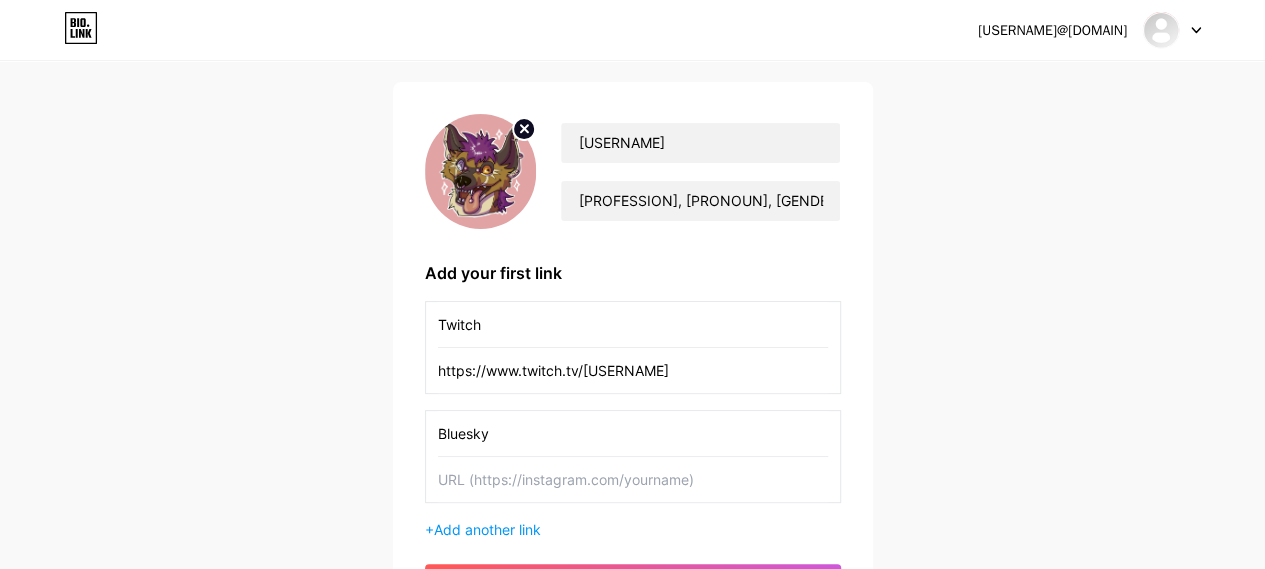 type on "Bluesky" 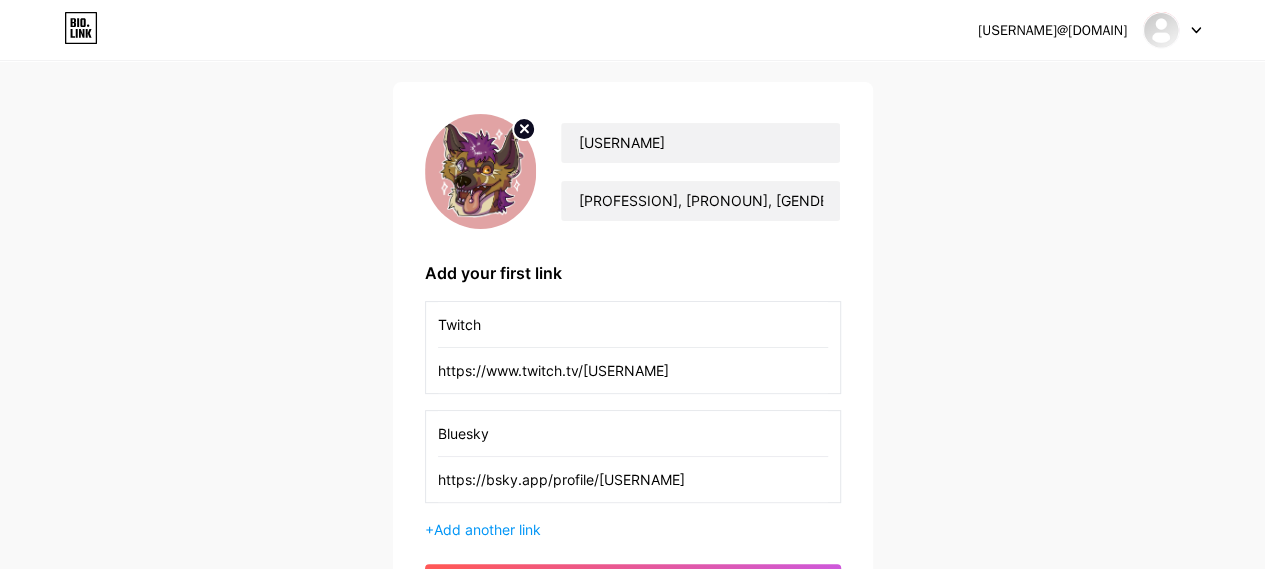 type on "https://bsky.app/profile/[USERNAME]" 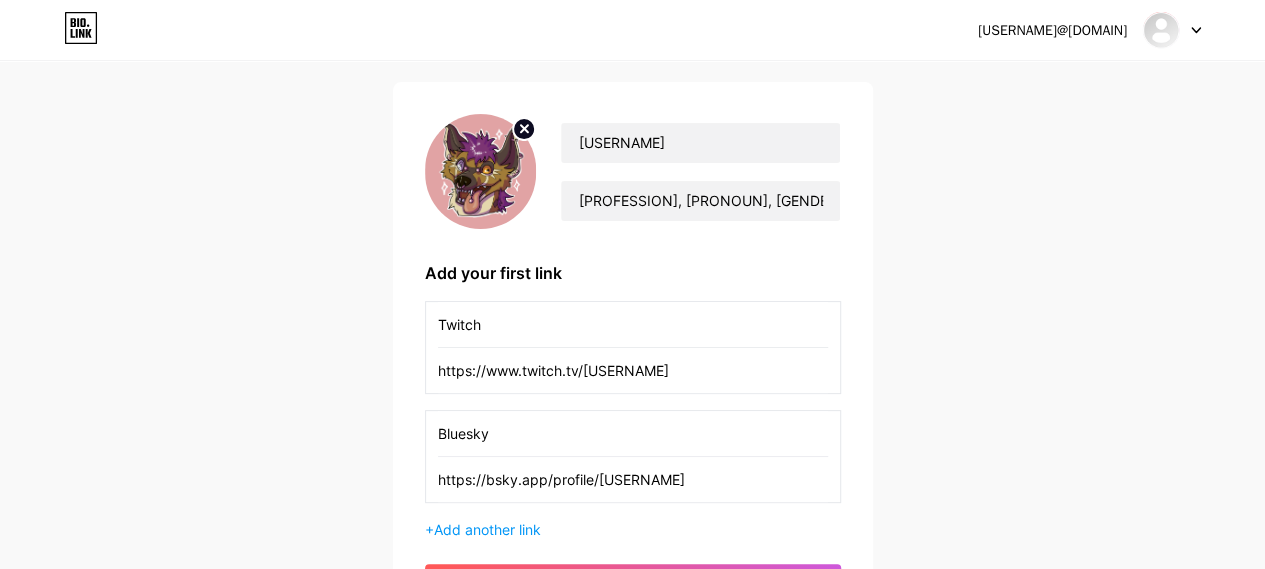 click on "[USERNAME] Dashboard Logout Setup your page Let’s setup bio.link/[USERNAME] 🎉 [USERNAME] [PROFESSION], [PRONOUN], [GENDER IDENTITY] Add your first link Twitch https://www.twitch.tv/[USERNAME] Bluesky https://bsky.app/profile/[USERNAME] + Add another link get started" at bounding box center [632, 289] 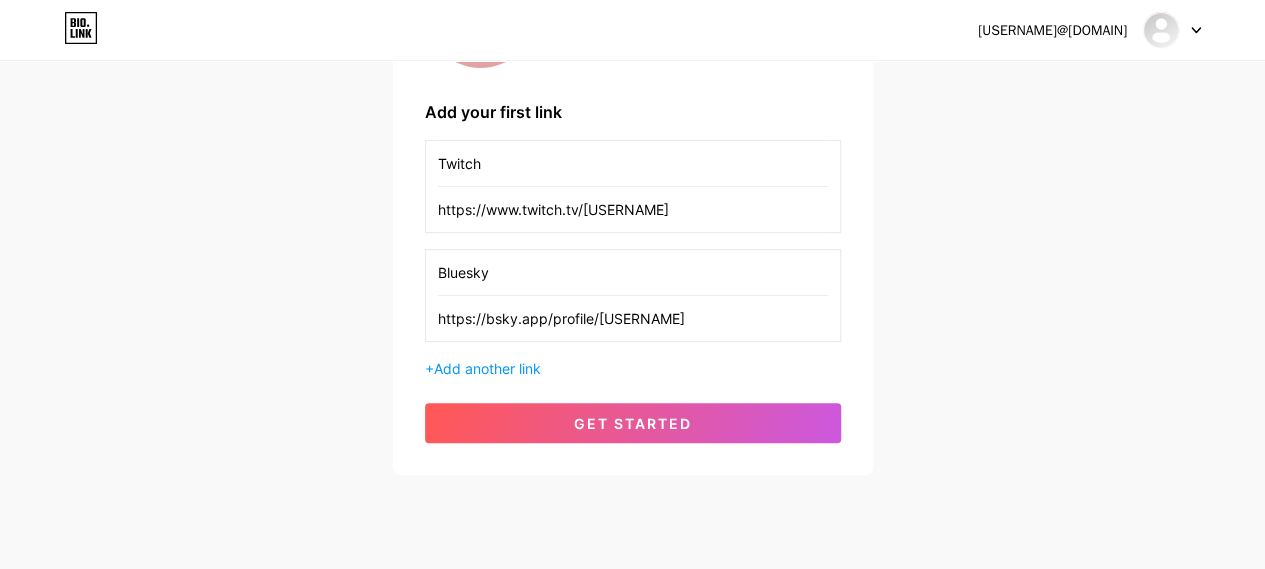 scroll, scrollTop: 322, scrollLeft: 0, axis: vertical 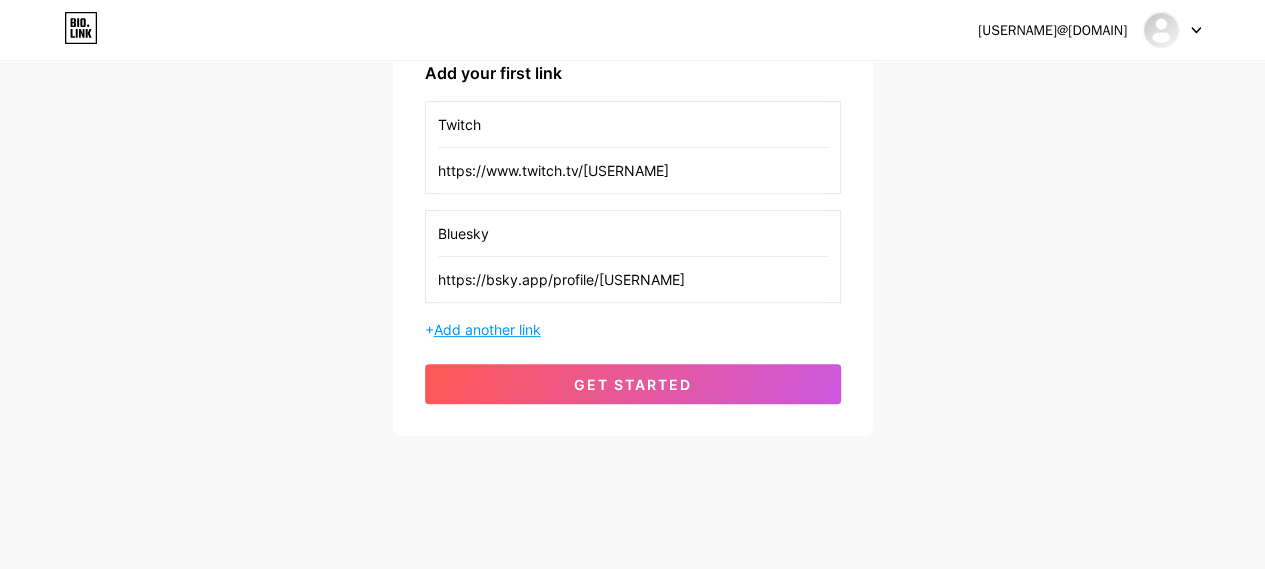 click on "Add another link" at bounding box center [487, 329] 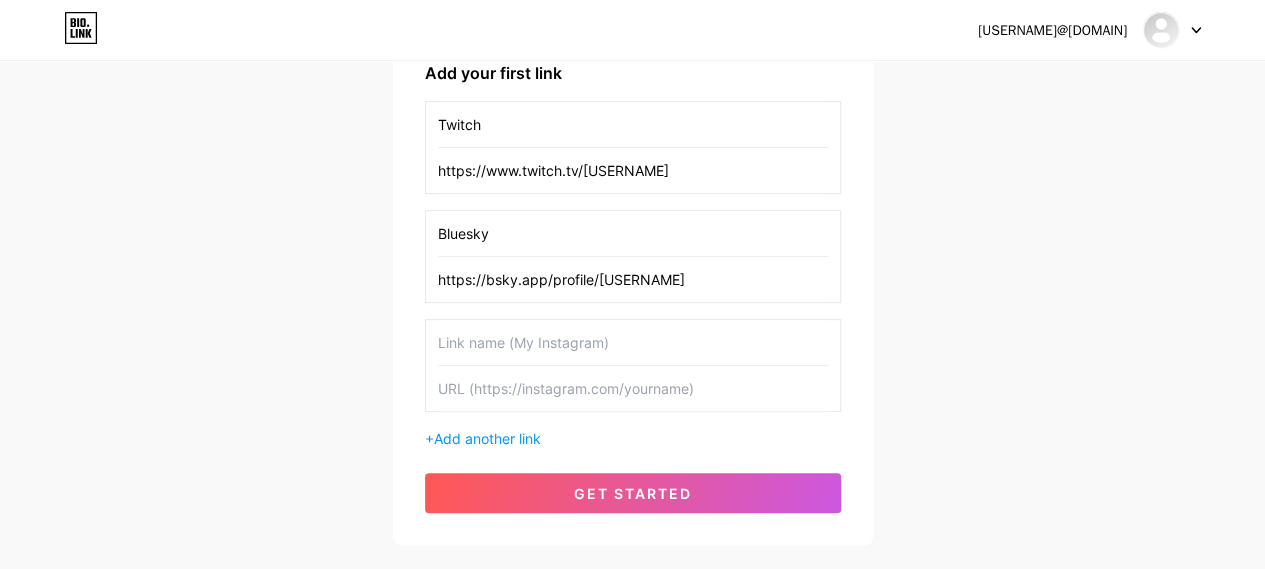 click at bounding box center [633, 342] 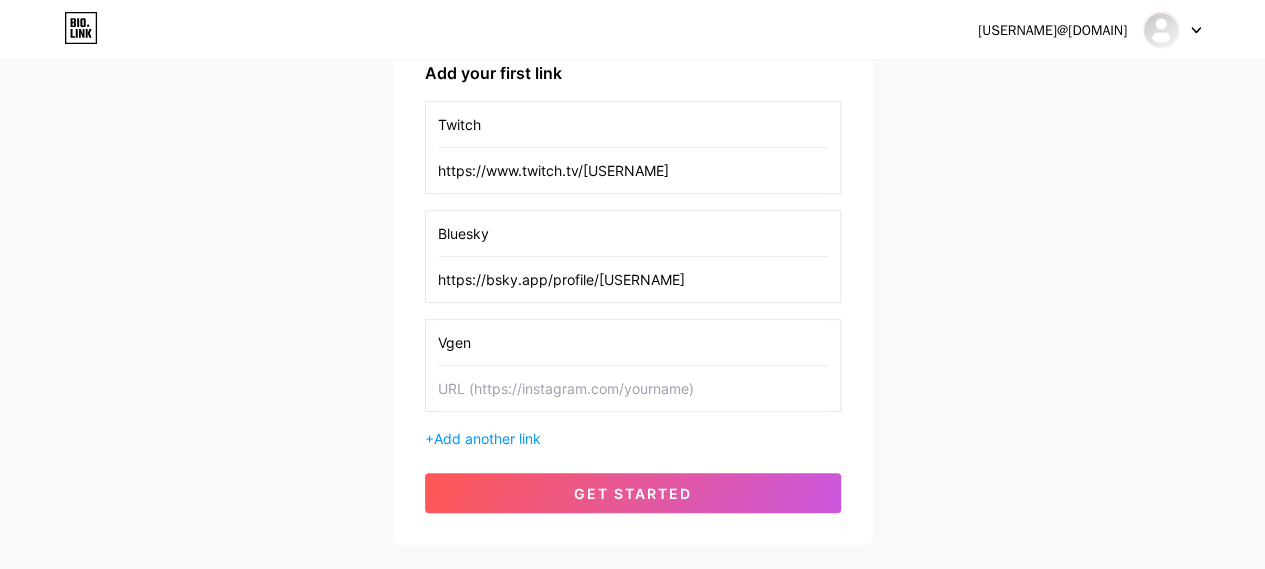 type on "Vgen" 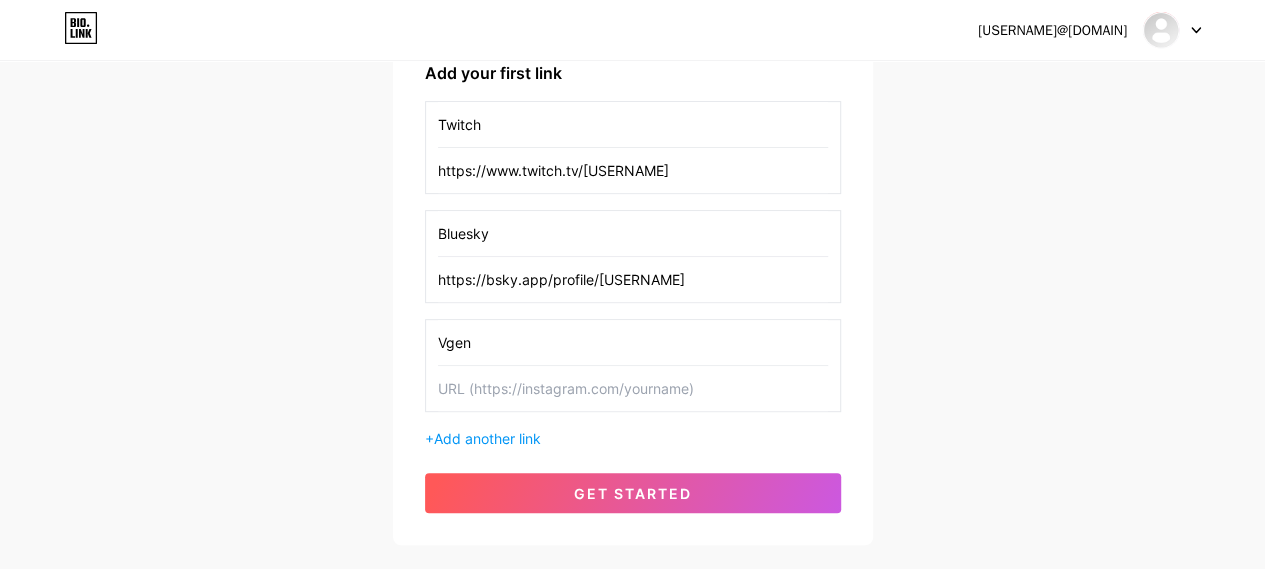 paste on "https://vgen.co/[USERNAME]" 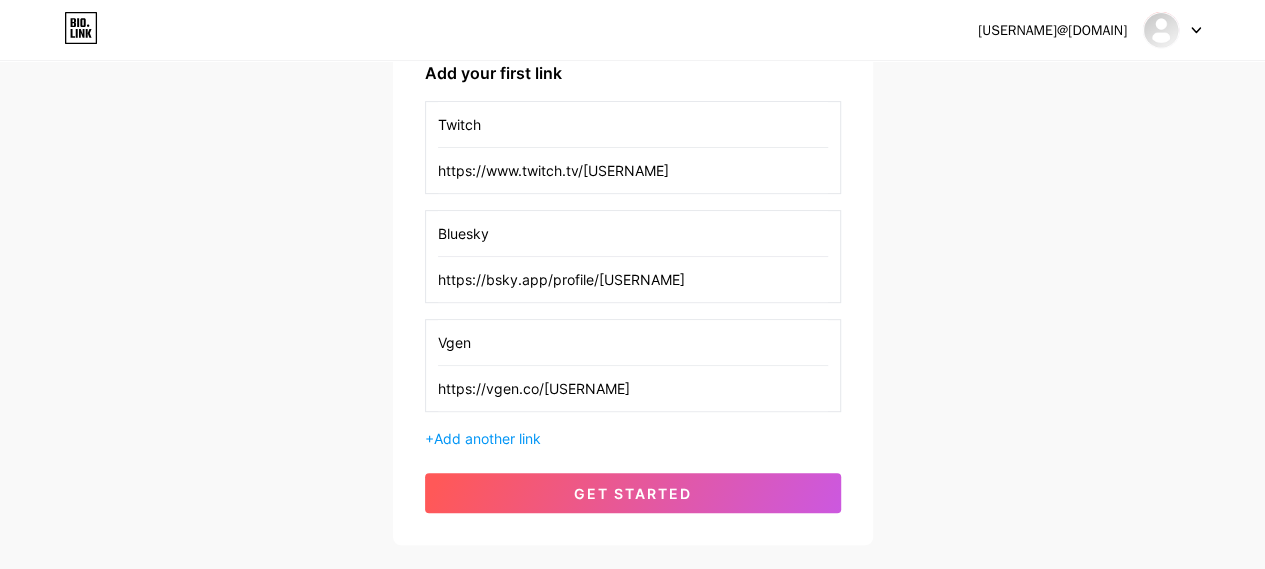type on "https://vgen.co/[USERNAME]" 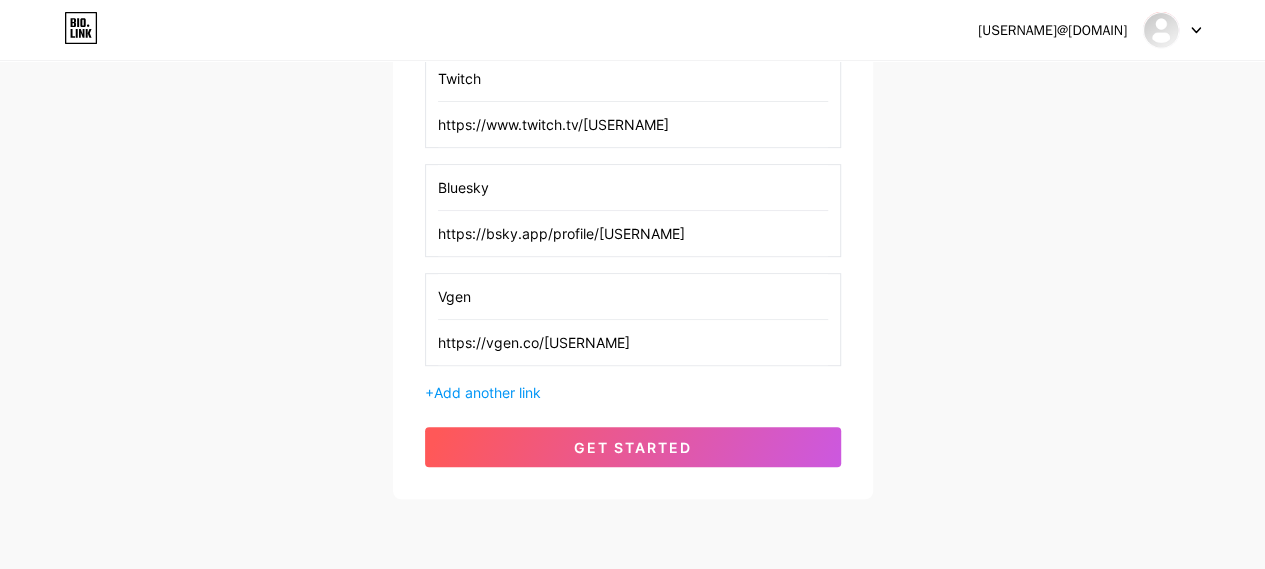 scroll, scrollTop: 400, scrollLeft: 0, axis: vertical 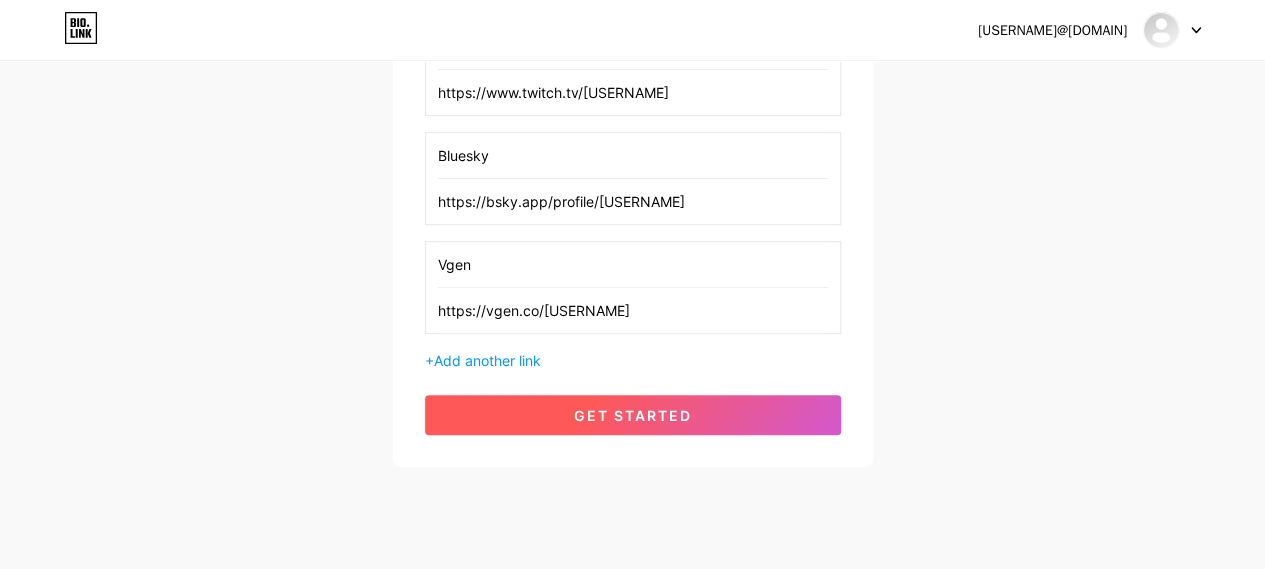 click on "get started" at bounding box center (633, 415) 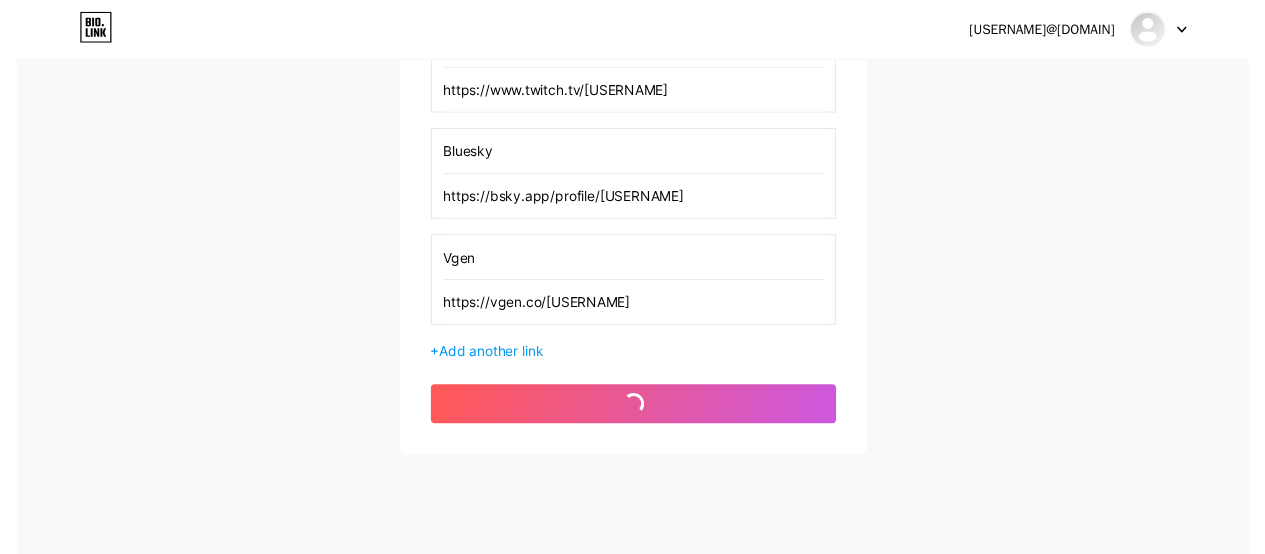 scroll, scrollTop: 0, scrollLeft: 0, axis: both 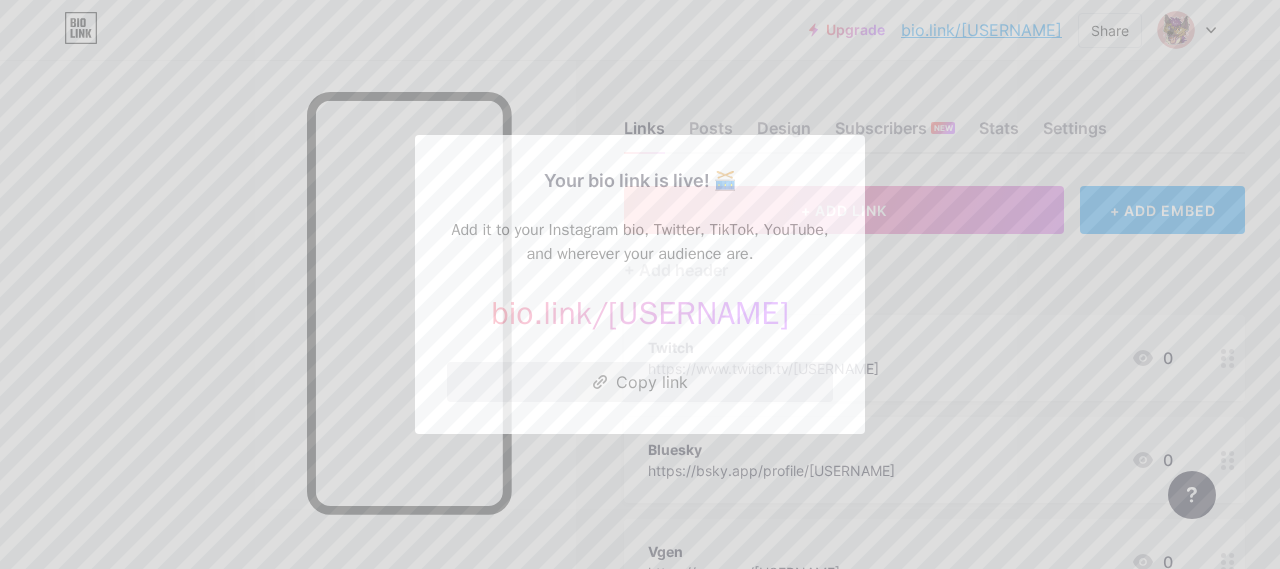 click on "Copy link" at bounding box center (640, 382) 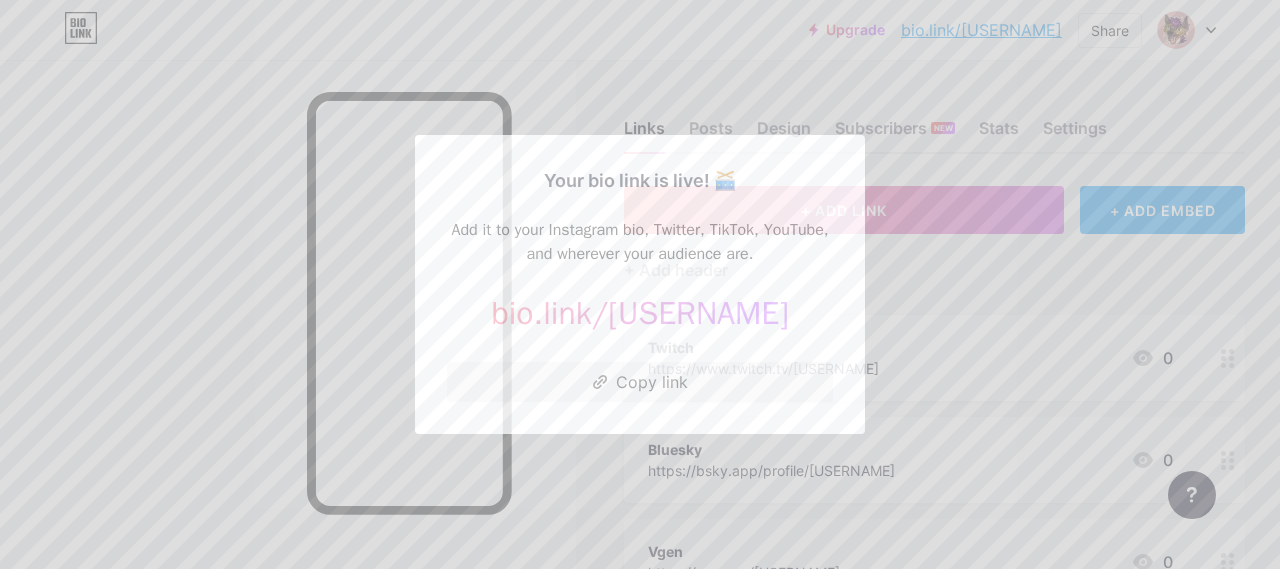 click at bounding box center [640, 284] 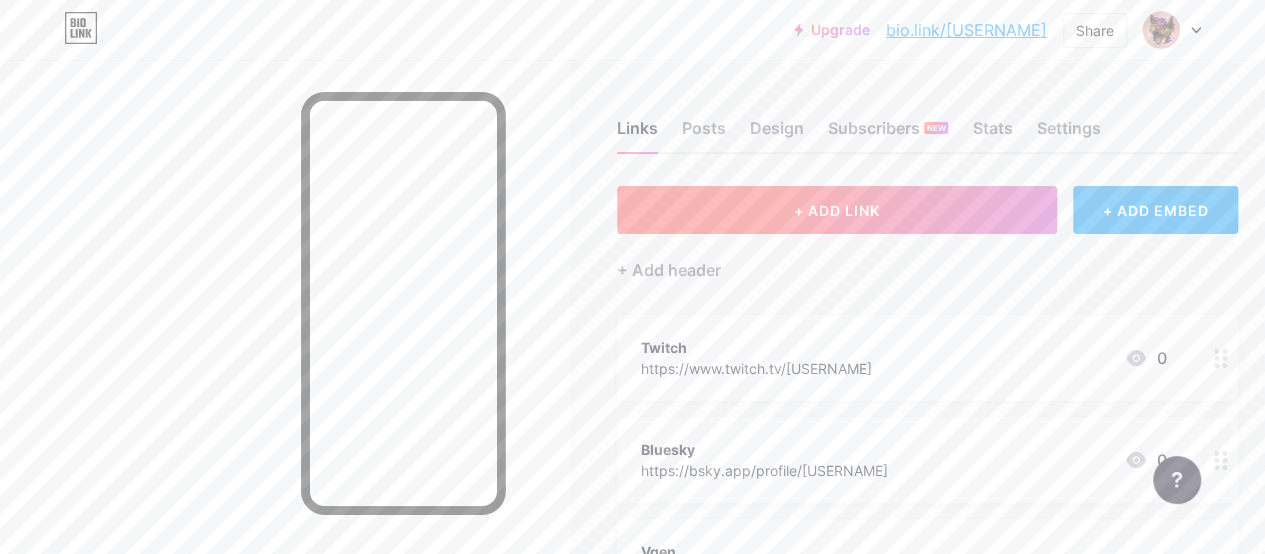 click on "+ ADD LINK" at bounding box center (837, 210) 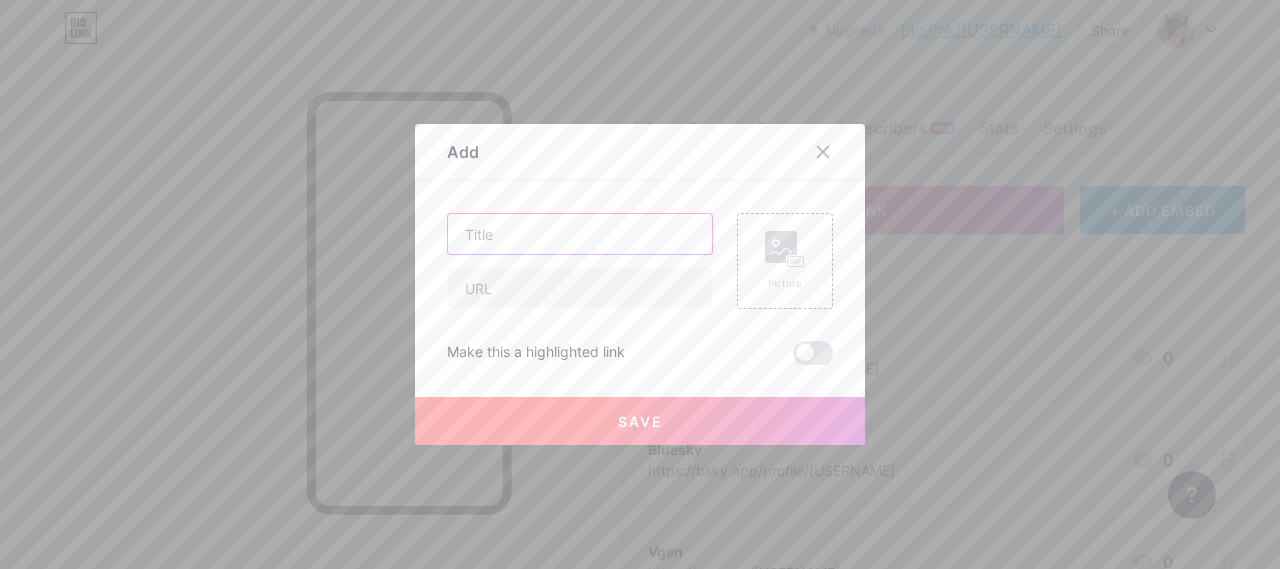 click at bounding box center [580, 234] 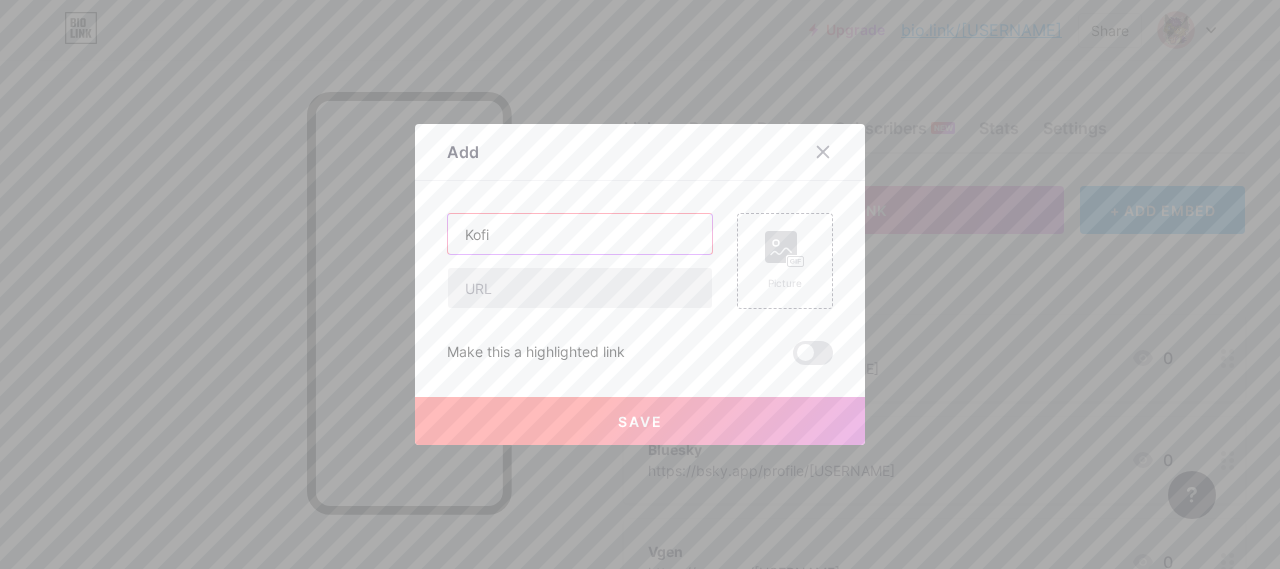 type on "Kofi" 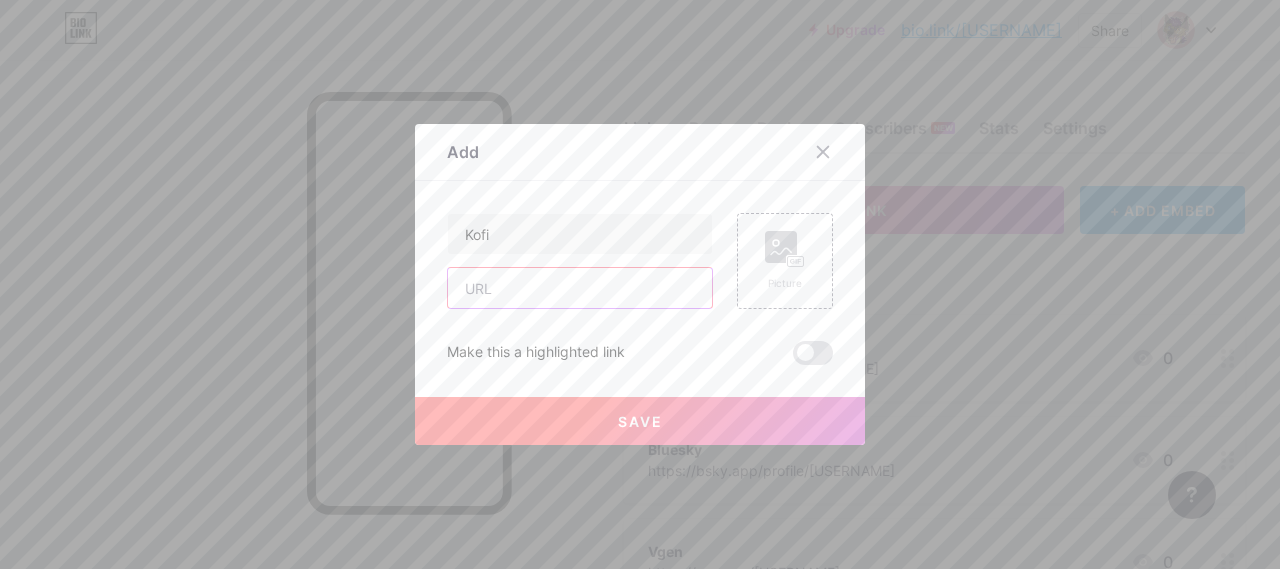 paste on "https://ko-fi.com/[USERNAME]" 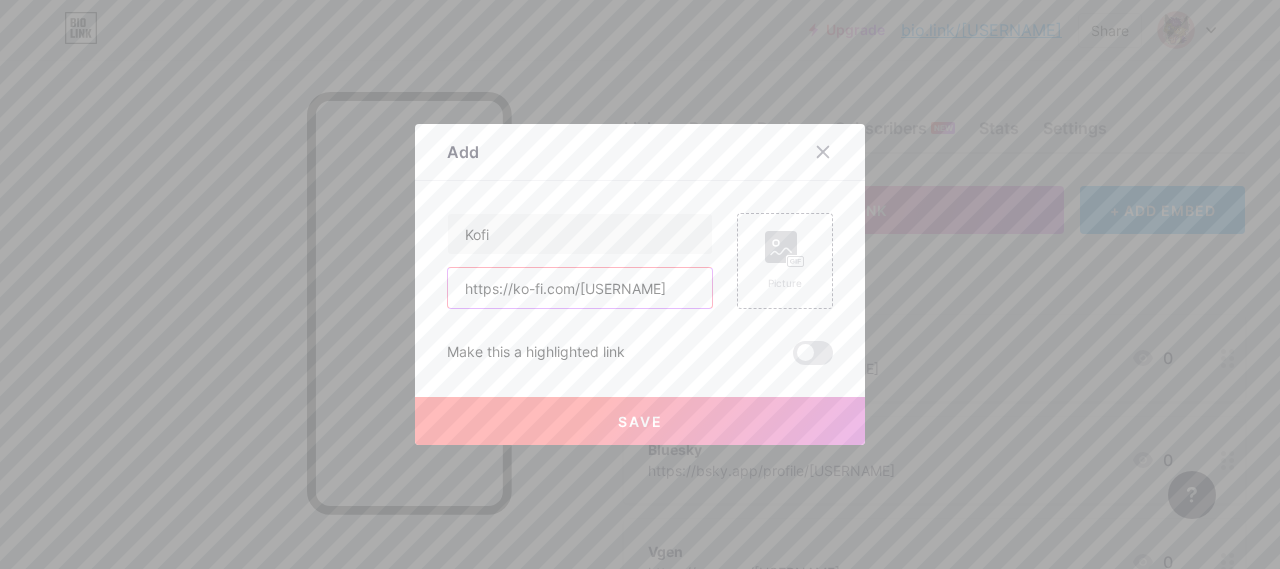 type on "https://ko-fi.com/[USERNAME]" 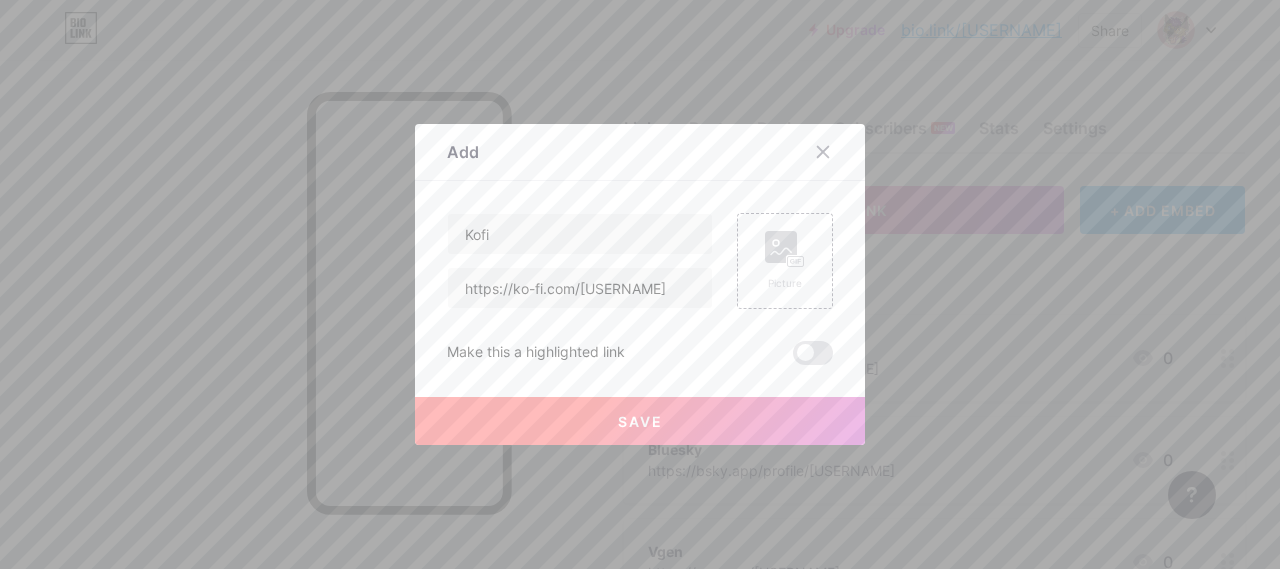 click on "Save" at bounding box center (640, 421) 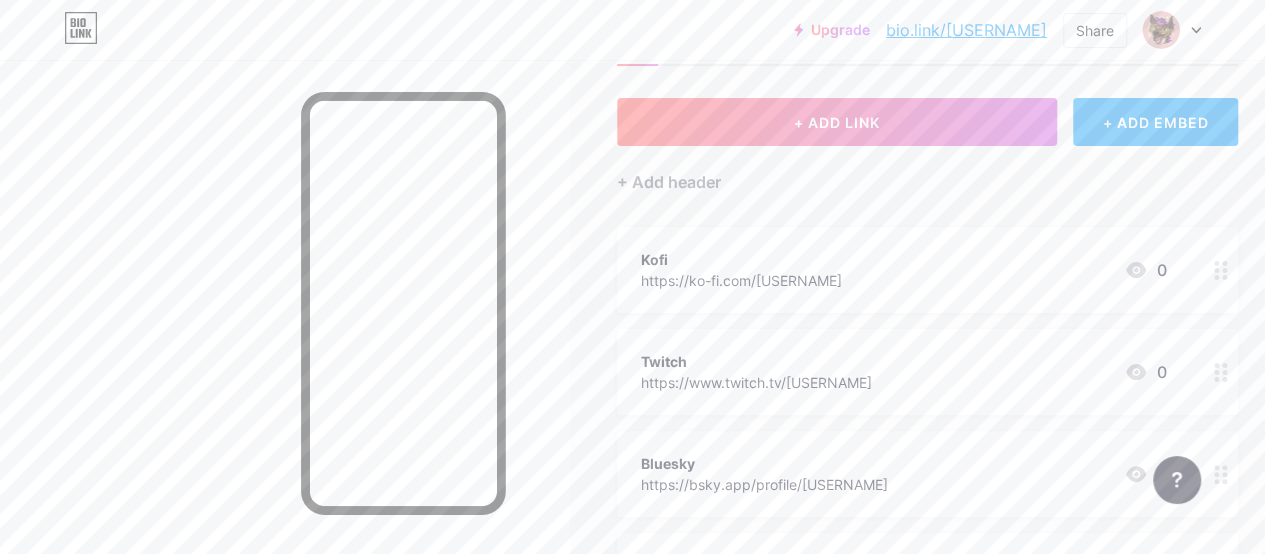 scroll, scrollTop: 85, scrollLeft: 0, axis: vertical 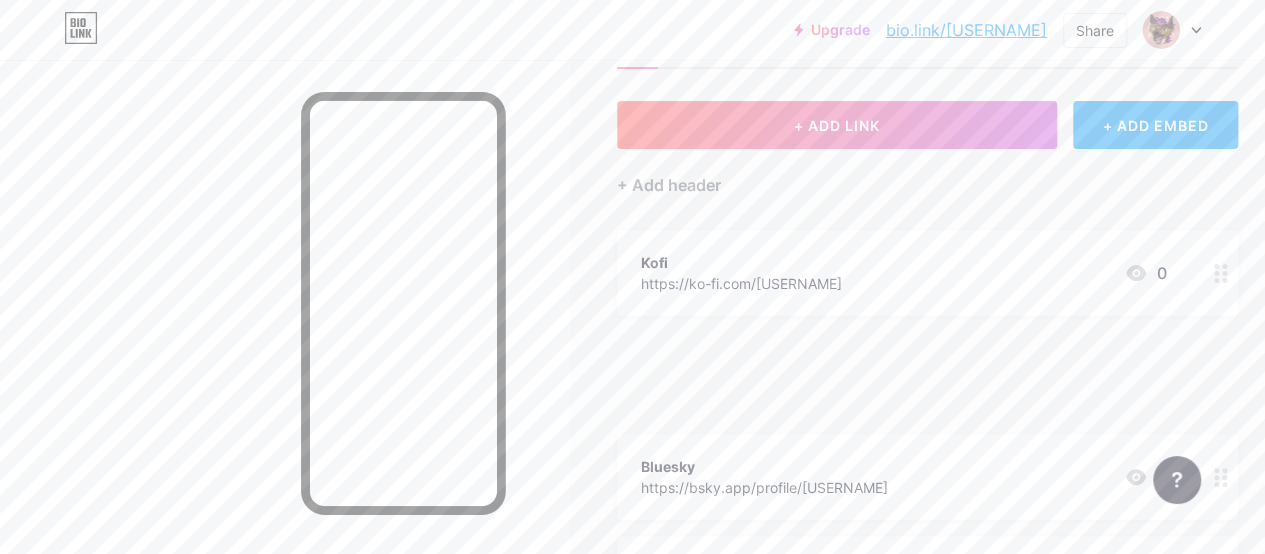 type 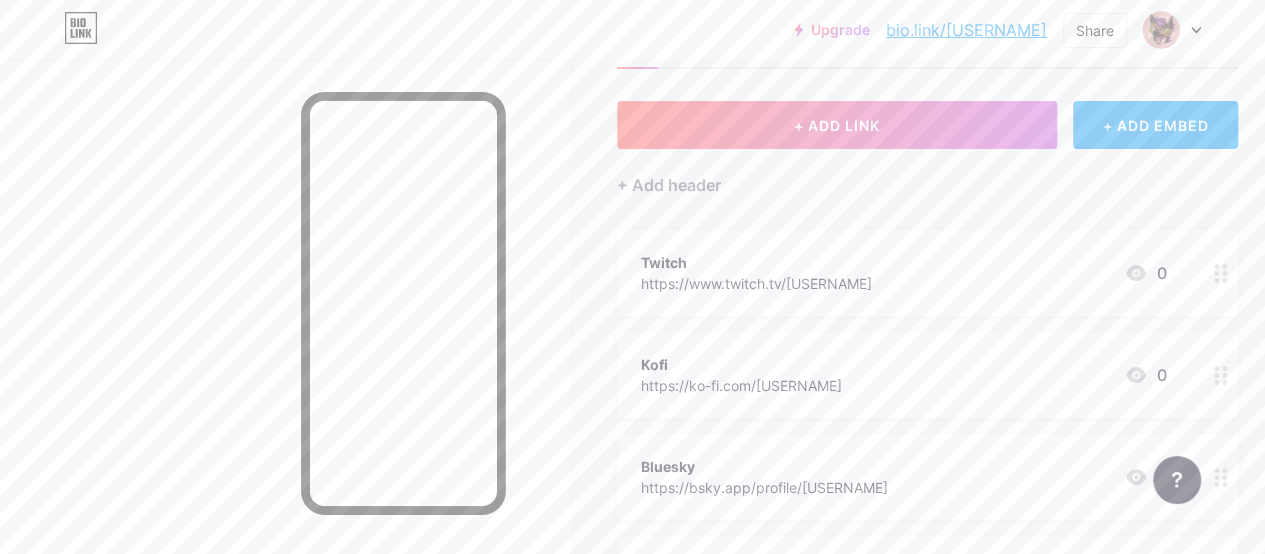 scroll, scrollTop: 285, scrollLeft: 0, axis: vertical 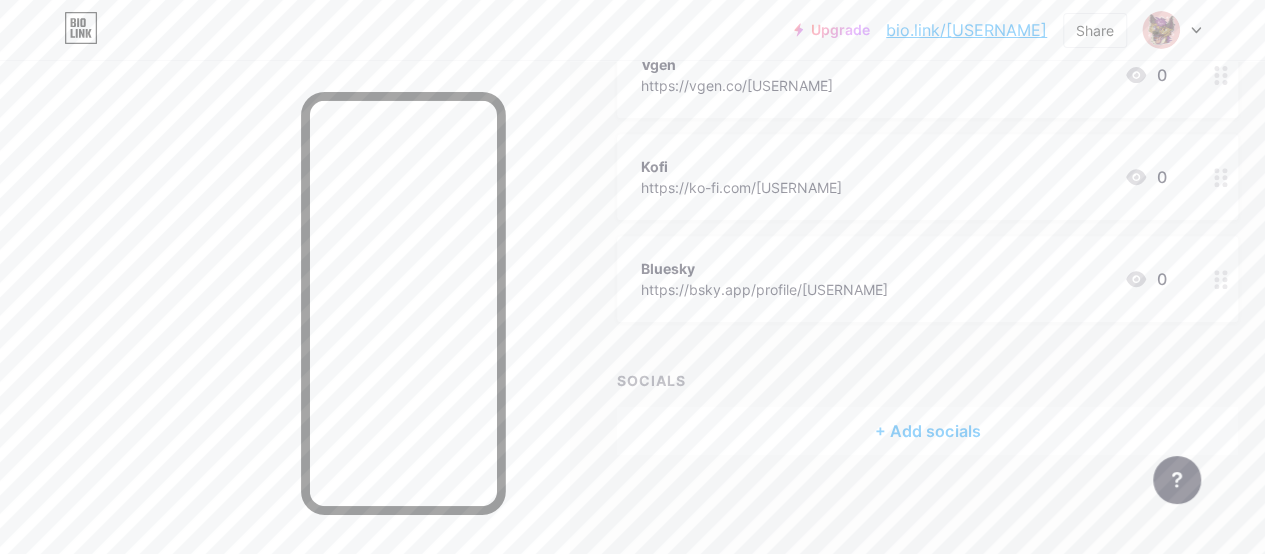 click on "+ Add socials" at bounding box center (927, 431) 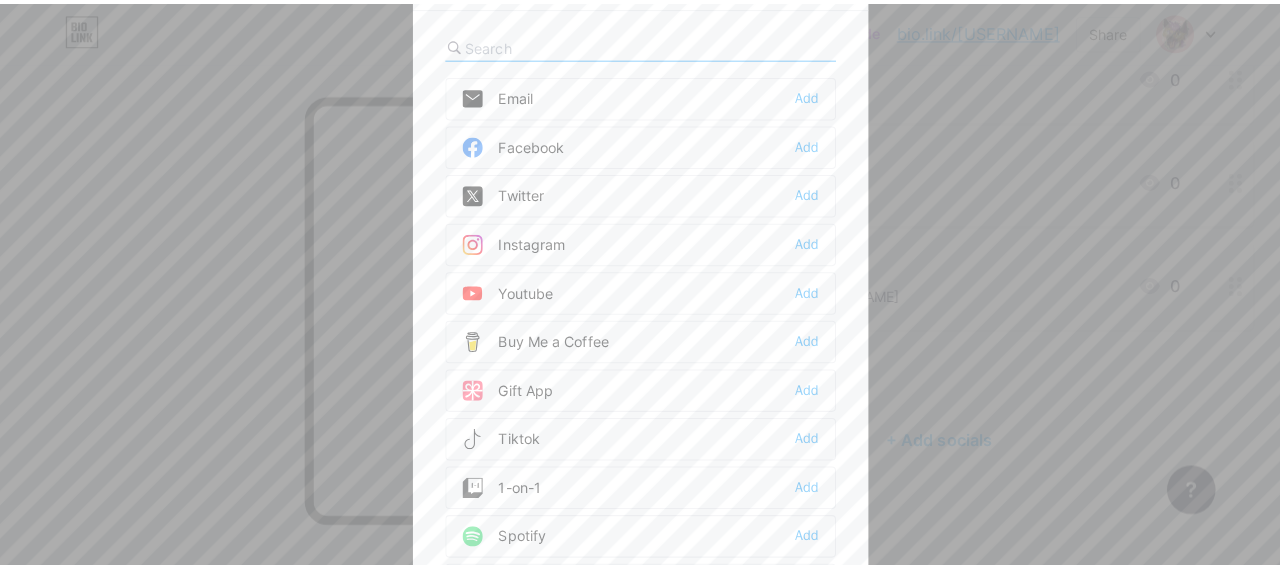 scroll, scrollTop: 370, scrollLeft: 0, axis: vertical 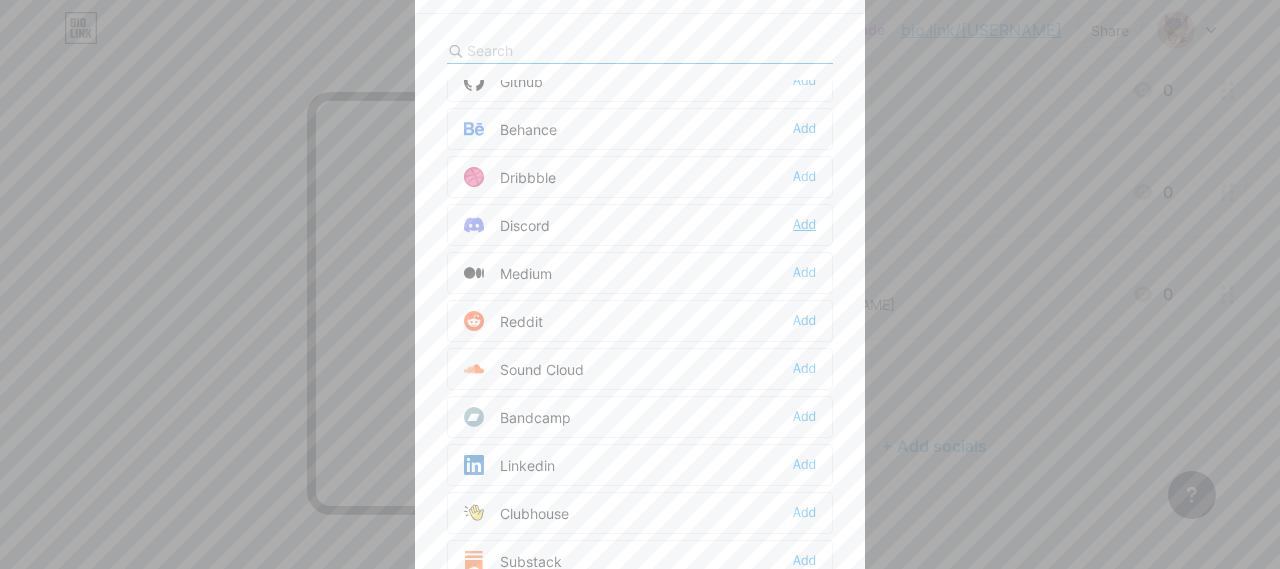 click on "Add" at bounding box center (804, 225) 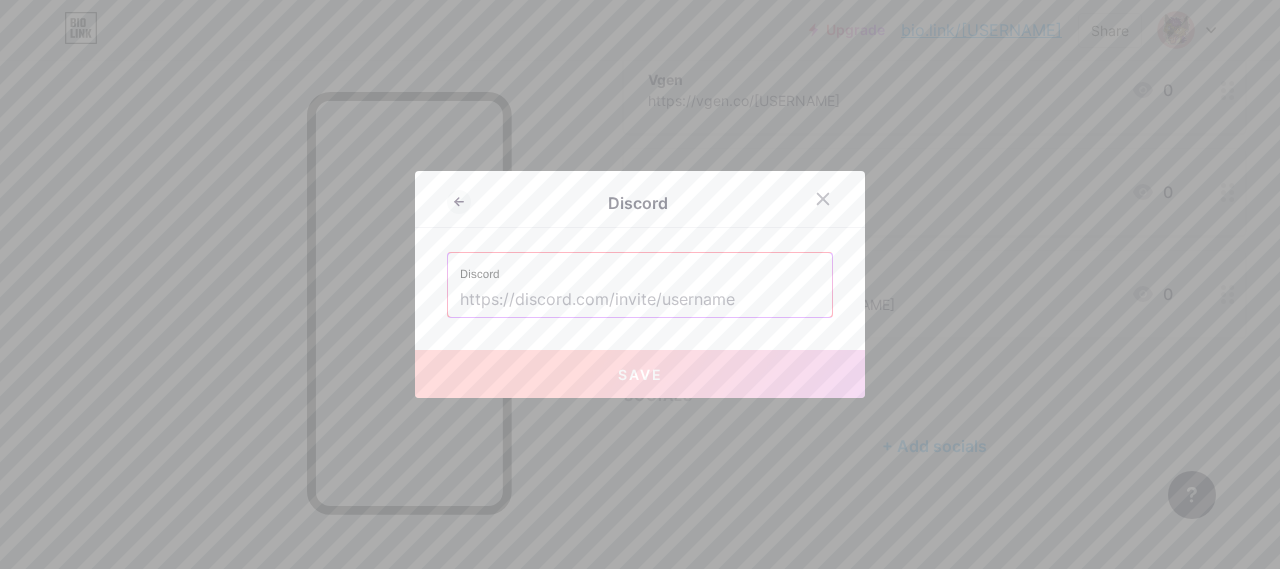 click on "Discord       Discord           Save" at bounding box center [640, 284] 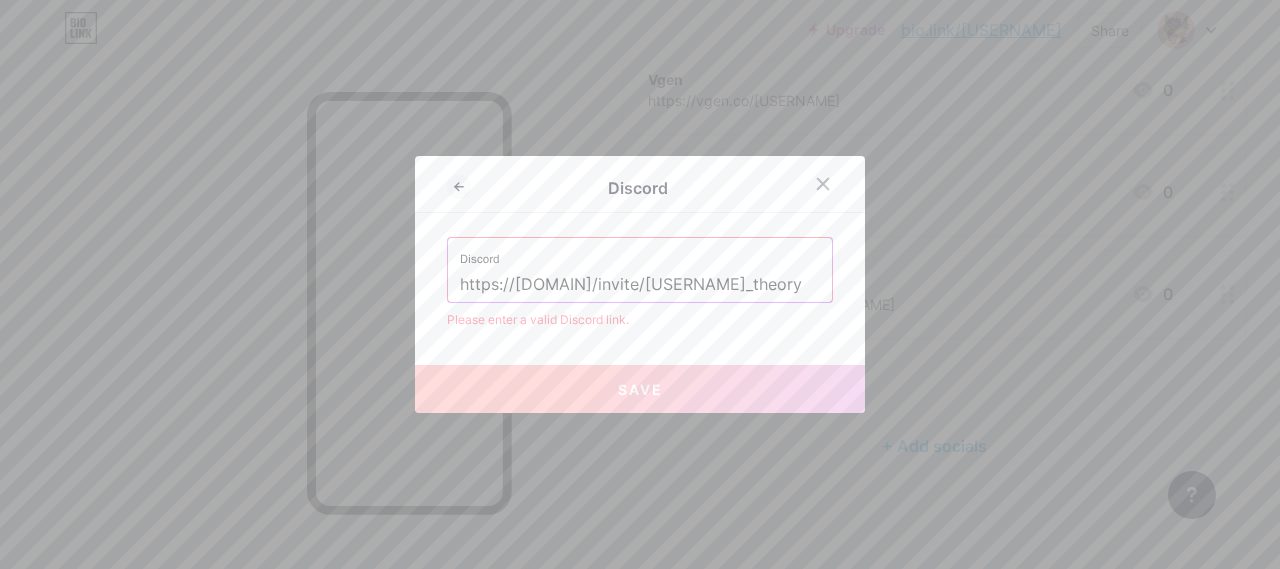 click on "https://[DOMAIN]/invite/[USERNAME]_theory" at bounding box center (640, 285) 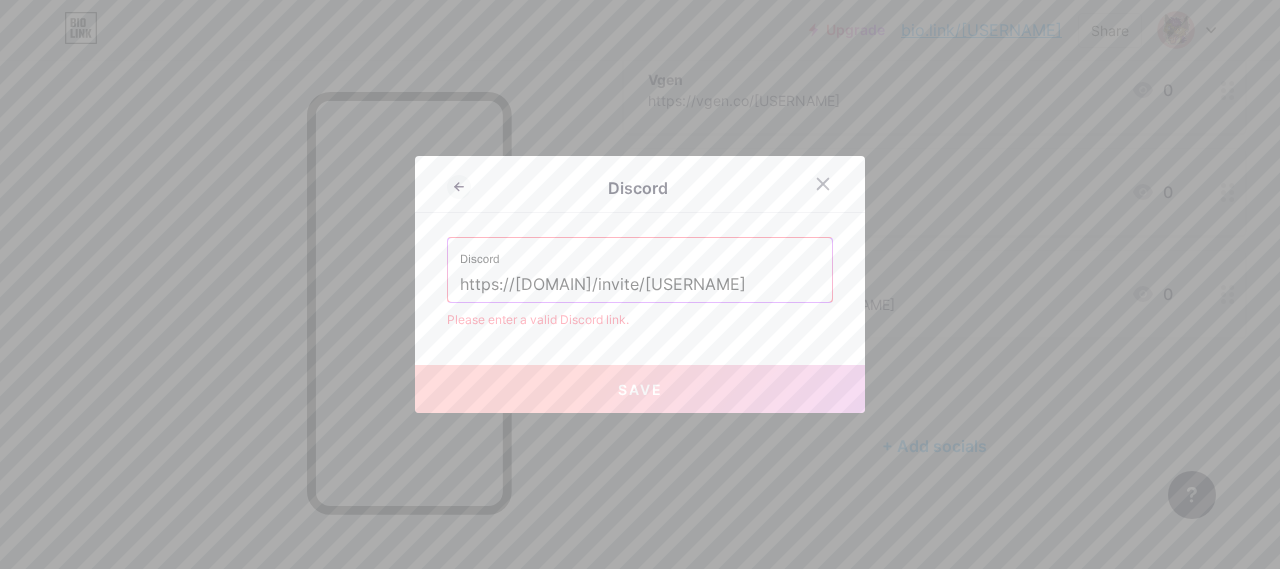 click on "https://[DOMAIN]/invite/[USERNAME]" at bounding box center [640, 285] 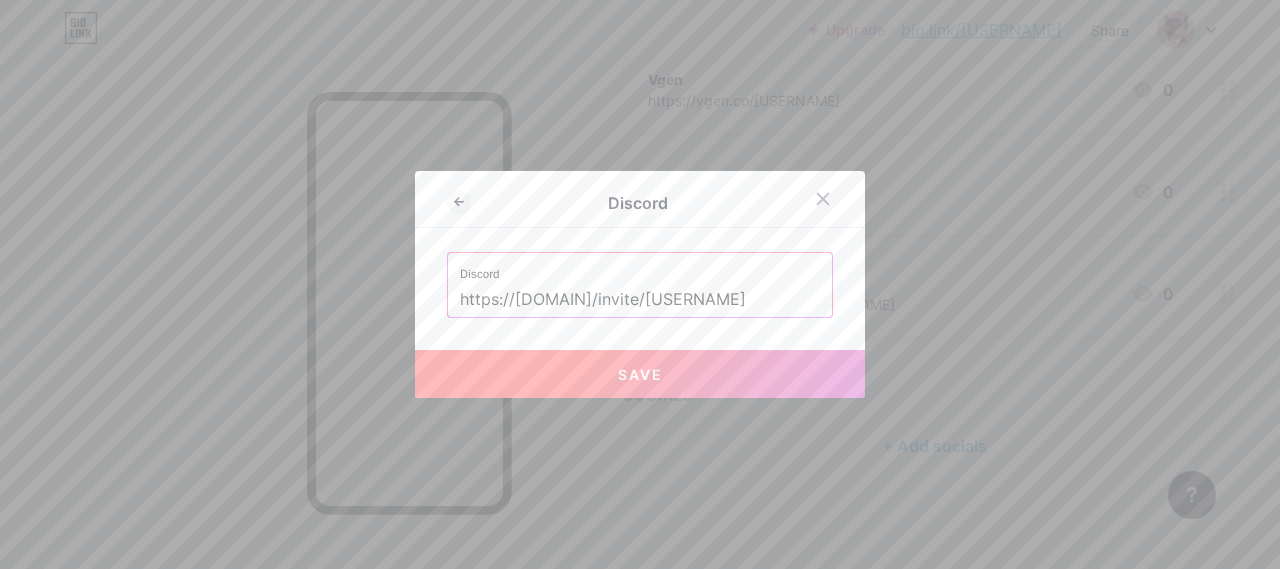 click on "https://[DOMAIN]/invite/[USERNAME]" at bounding box center [640, 300] 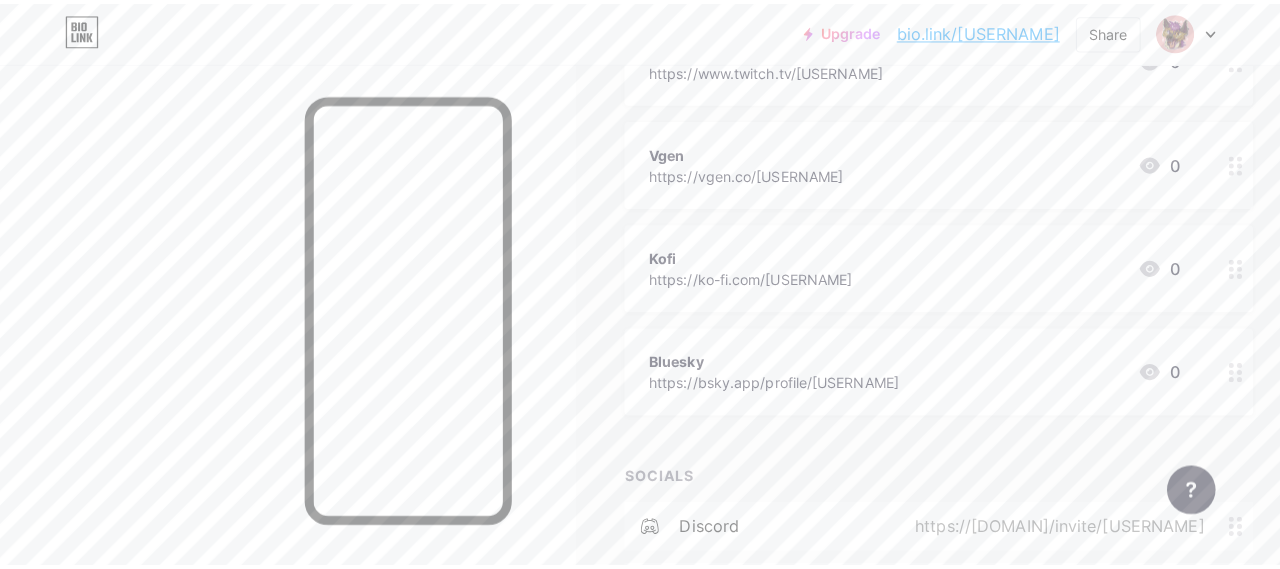 scroll, scrollTop: 400, scrollLeft: 0, axis: vertical 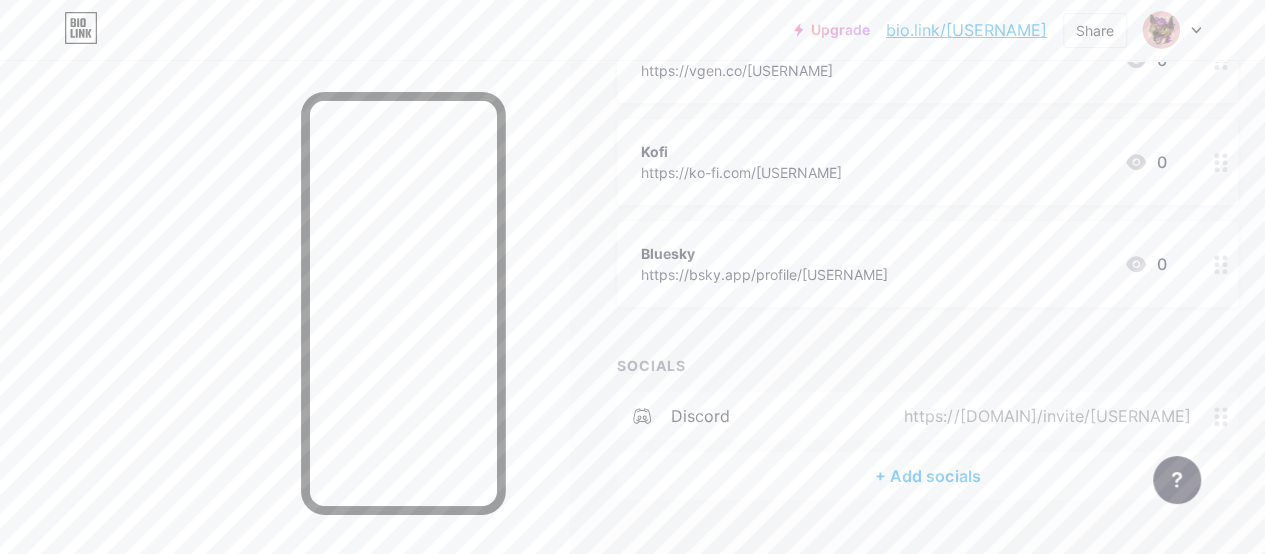 click on "+ Add socials" at bounding box center (927, 476) 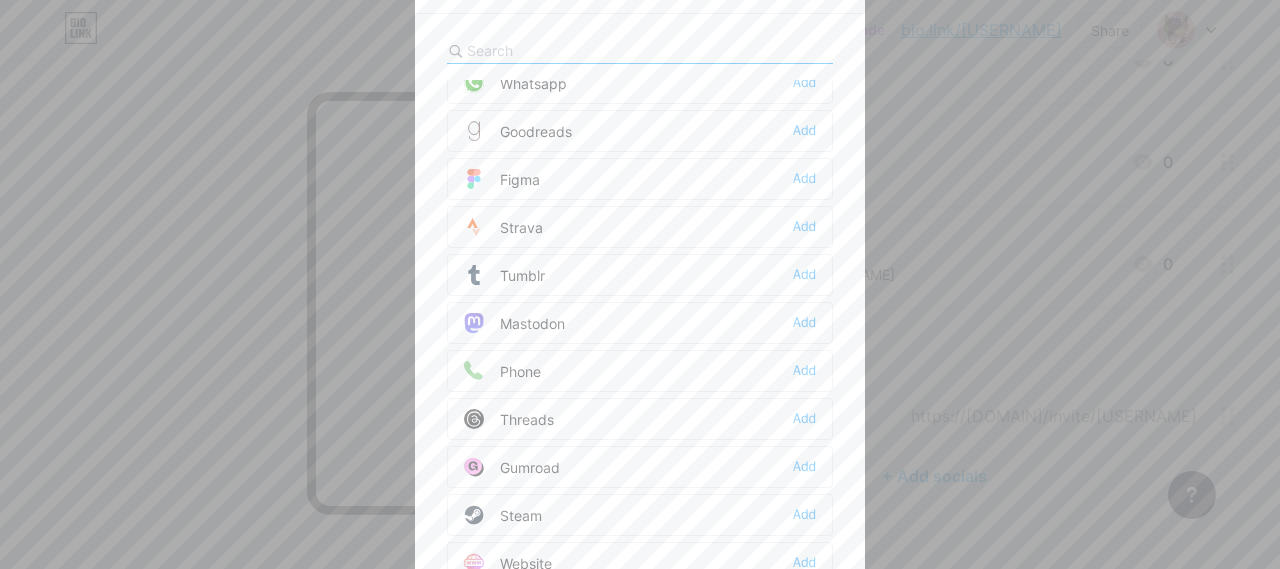 scroll, scrollTop: 1772, scrollLeft: 0, axis: vertical 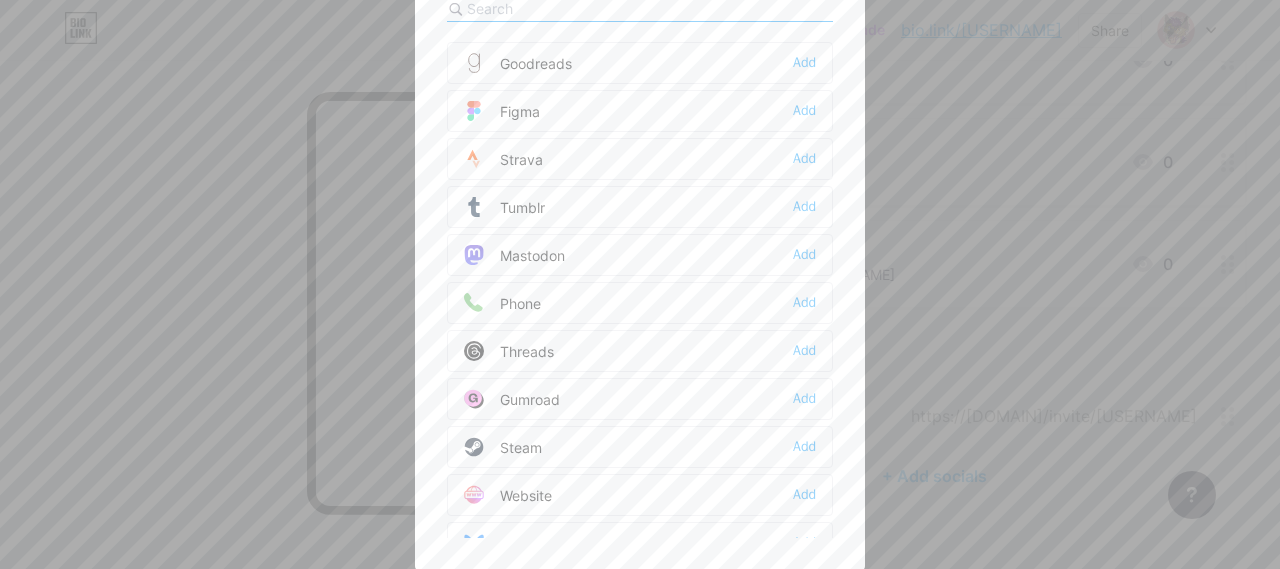 click on "Add" at bounding box center (804, 543) 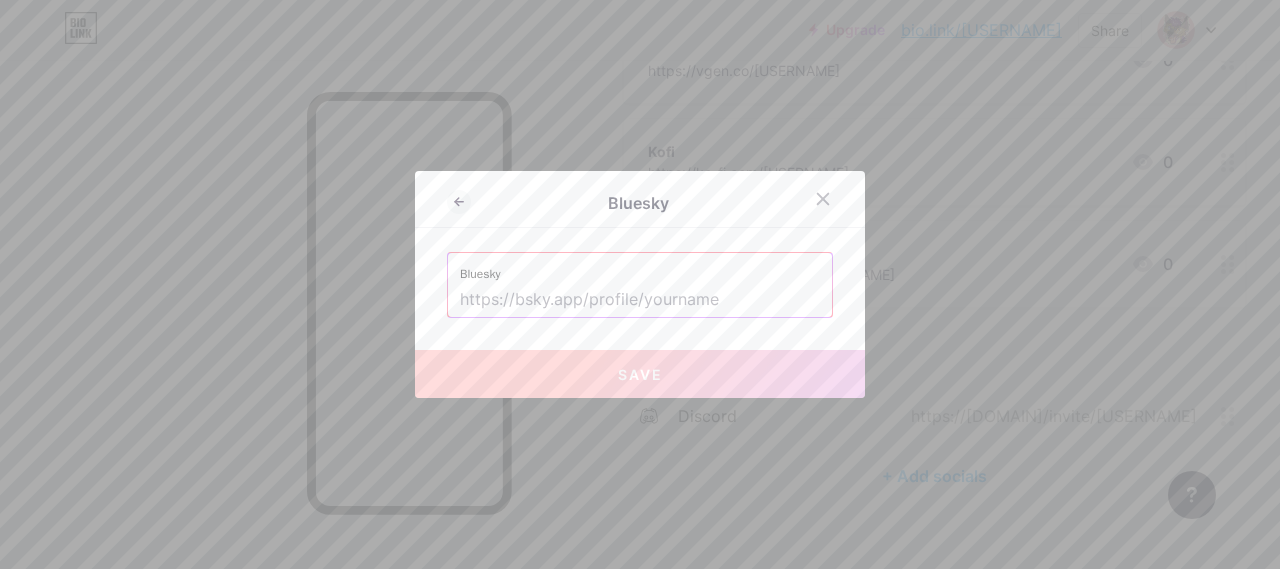 click at bounding box center [640, 300] 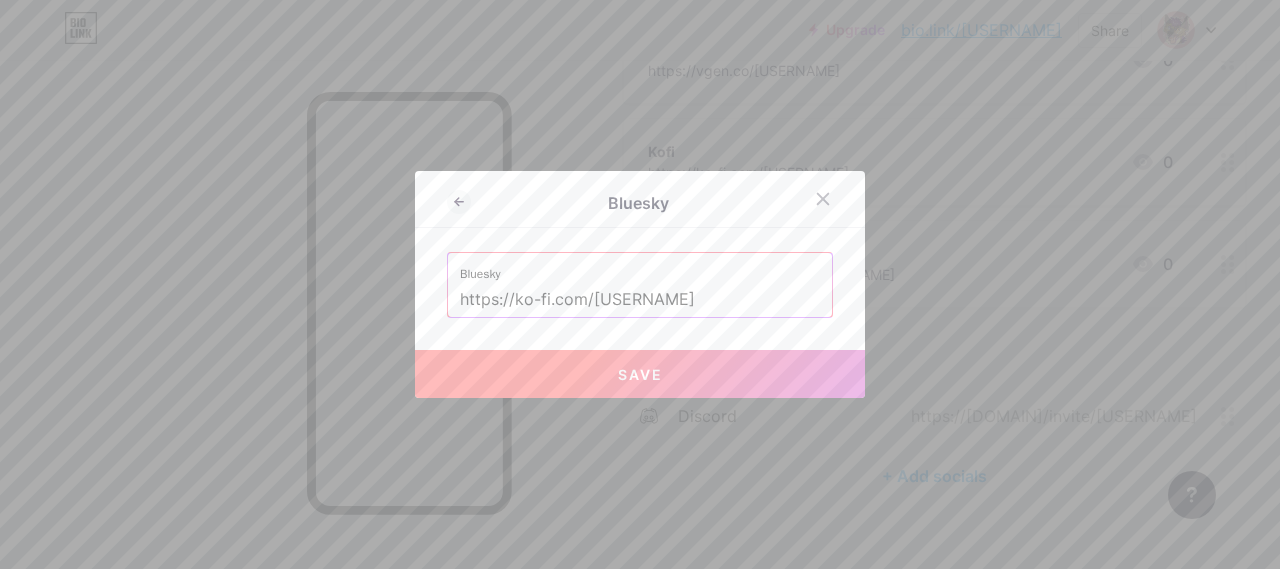 drag, startPoint x: 690, startPoint y: 305, endPoint x: 405, endPoint y: 279, distance: 286.1835 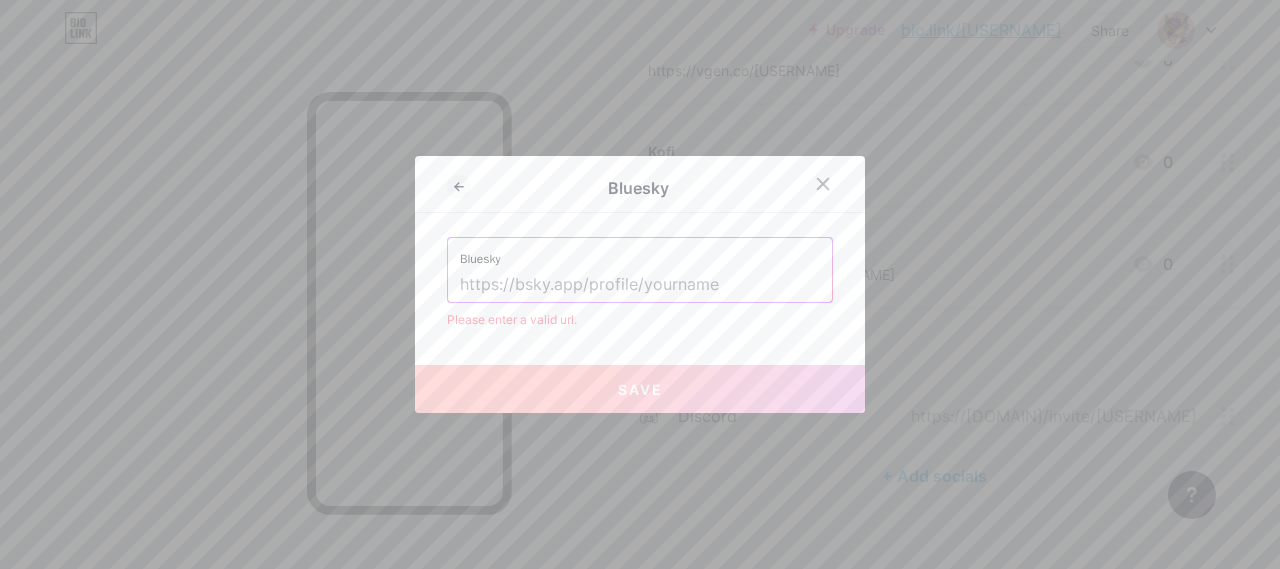 paste on "https://bsky.app/profile/[USERNAME]" 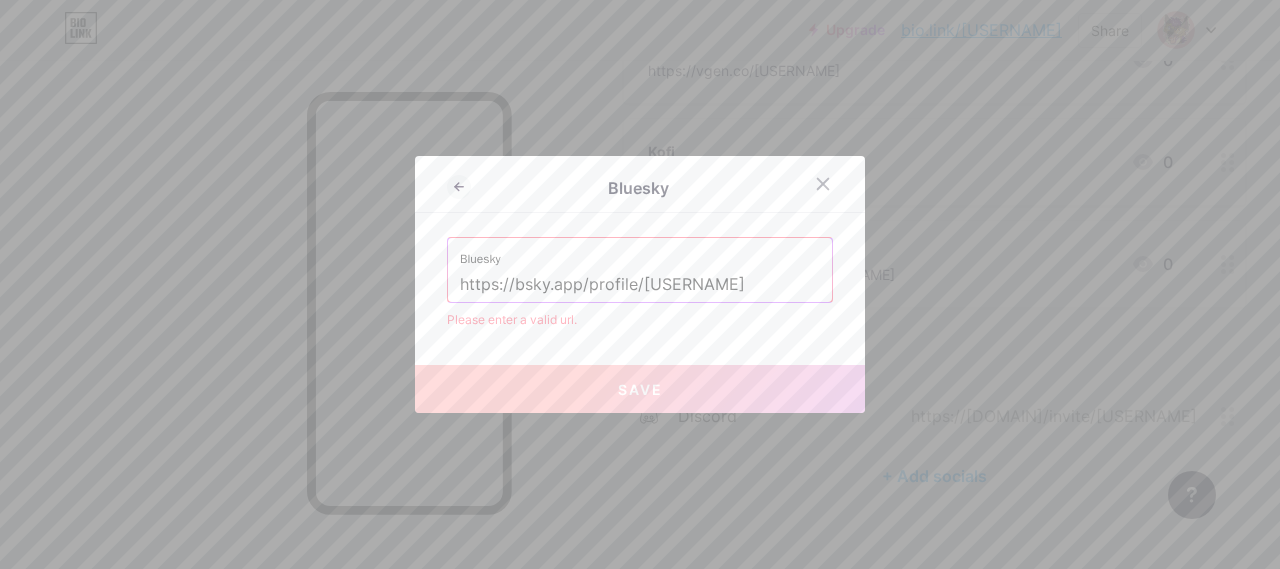 scroll, scrollTop: 0, scrollLeft: 11, axis: horizontal 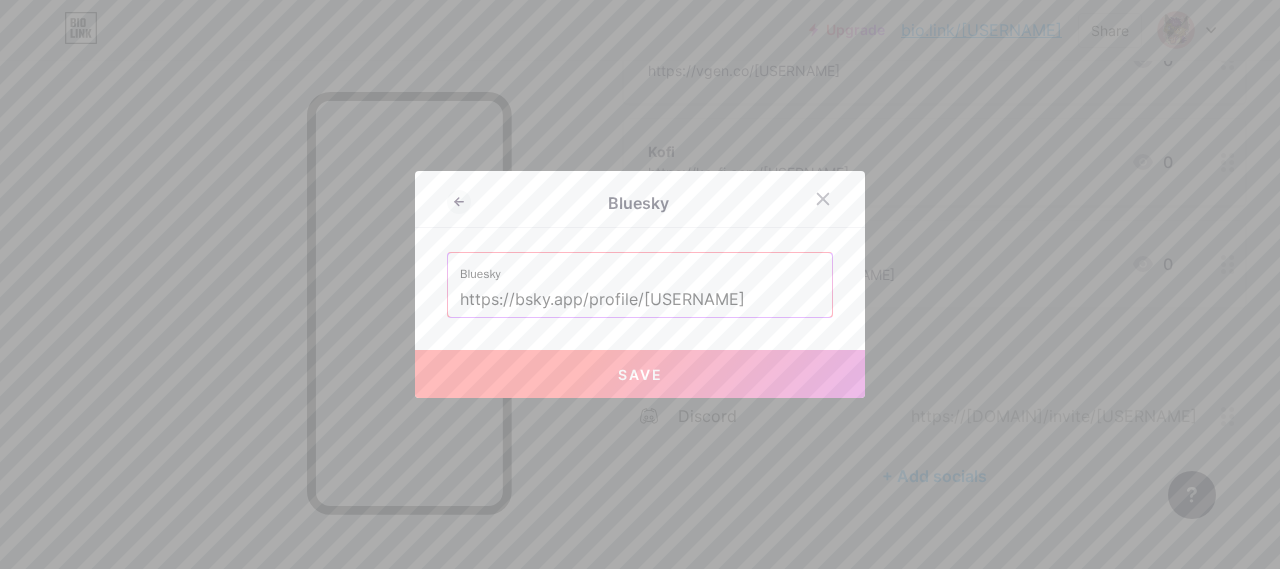 type on "https://bsky.app/profile/[USERNAME]" 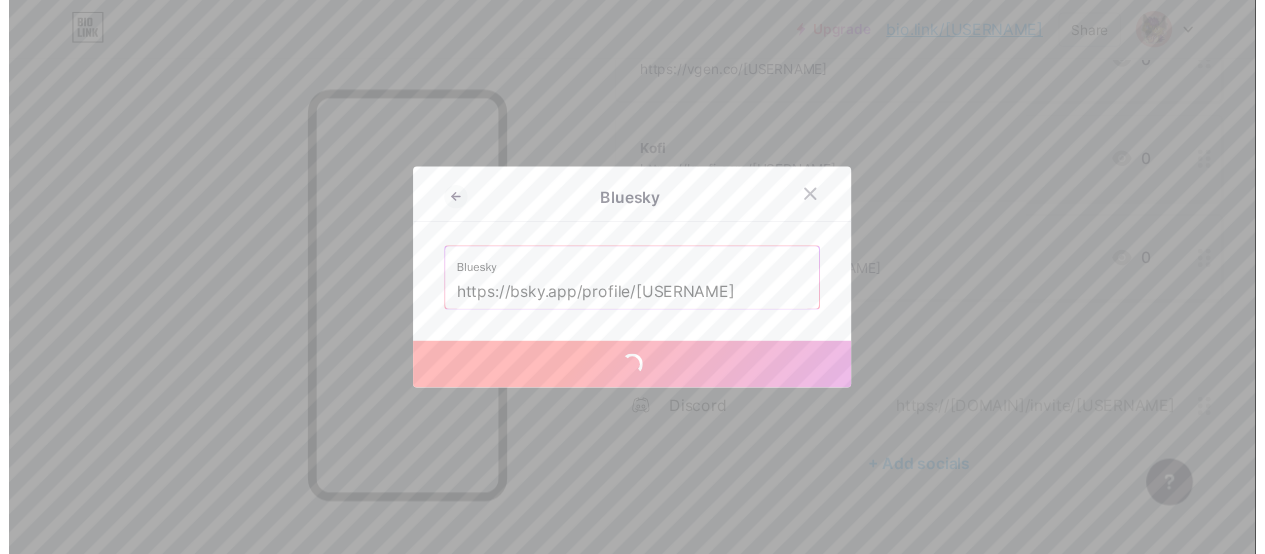 scroll, scrollTop: 0, scrollLeft: 0, axis: both 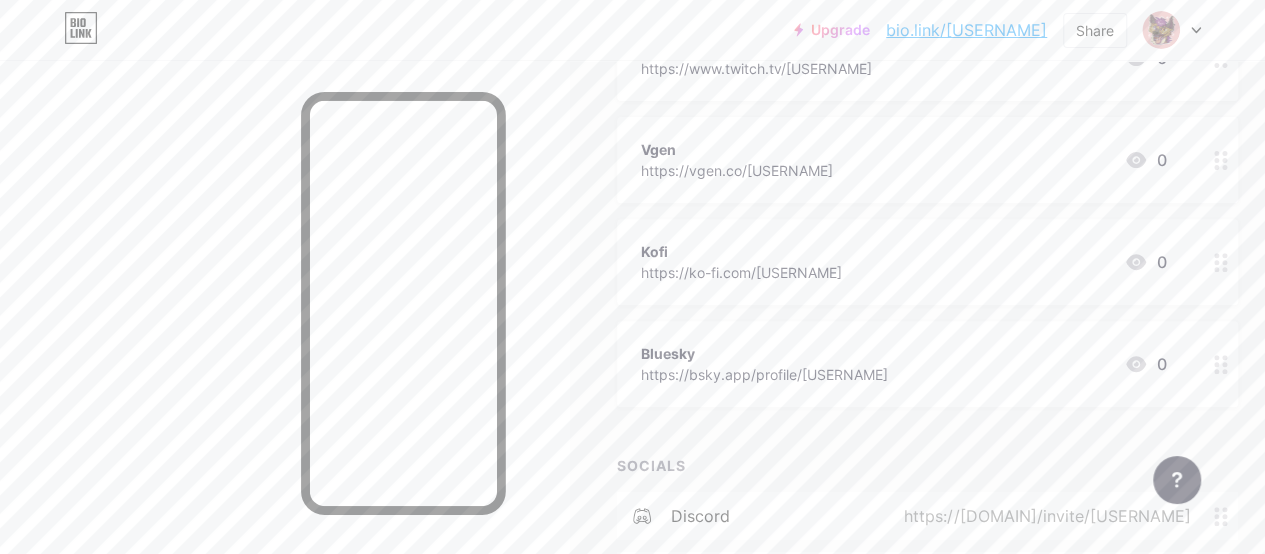 click 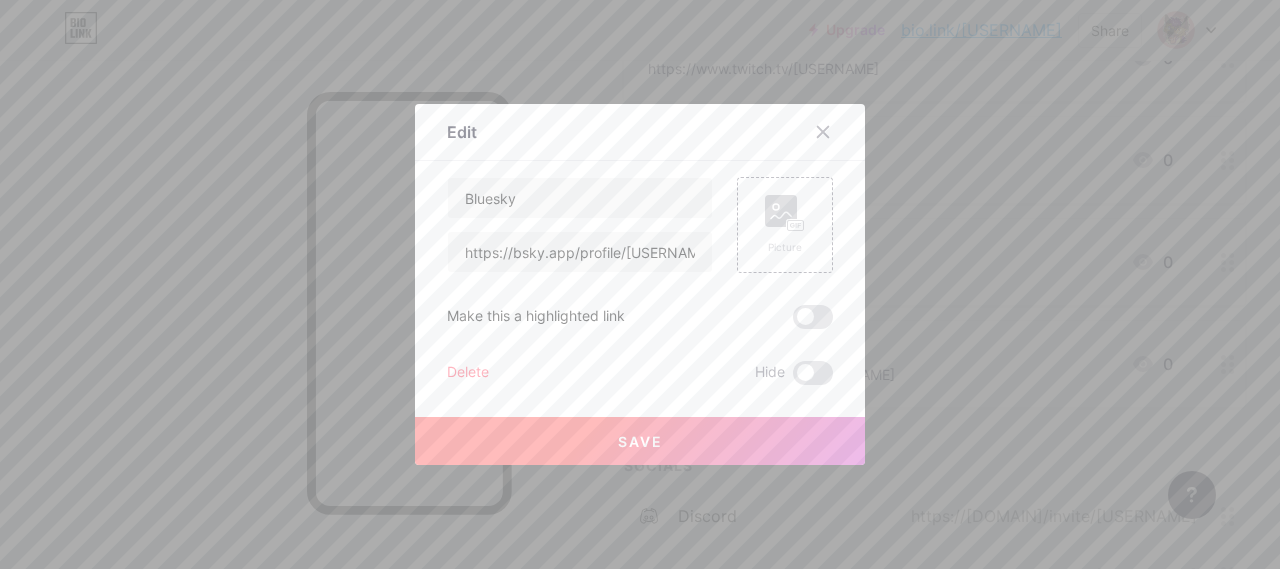 click on "Delete" at bounding box center [468, 373] 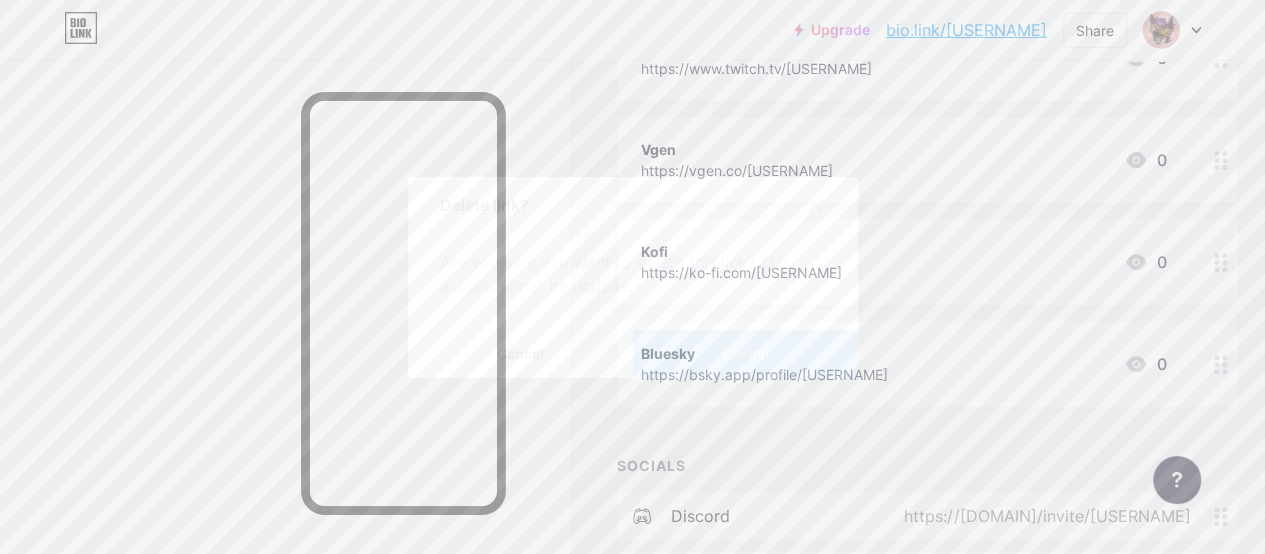 click on "Confirm" at bounding box center [745, 354] 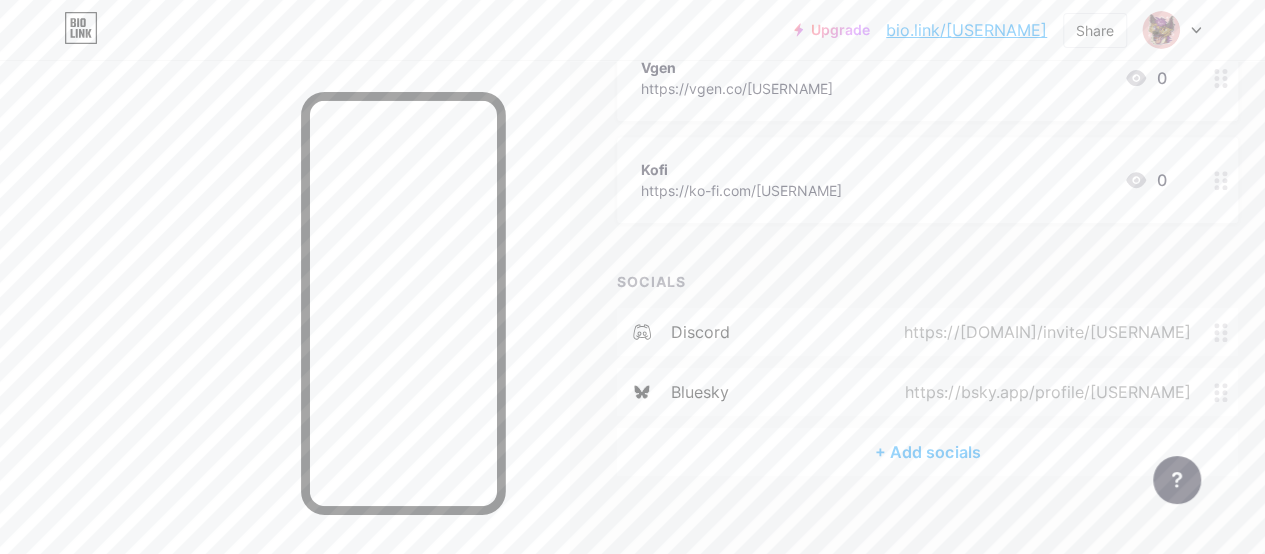 scroll, scrollTop: 403, scrollLeft: 0, axis: vertical 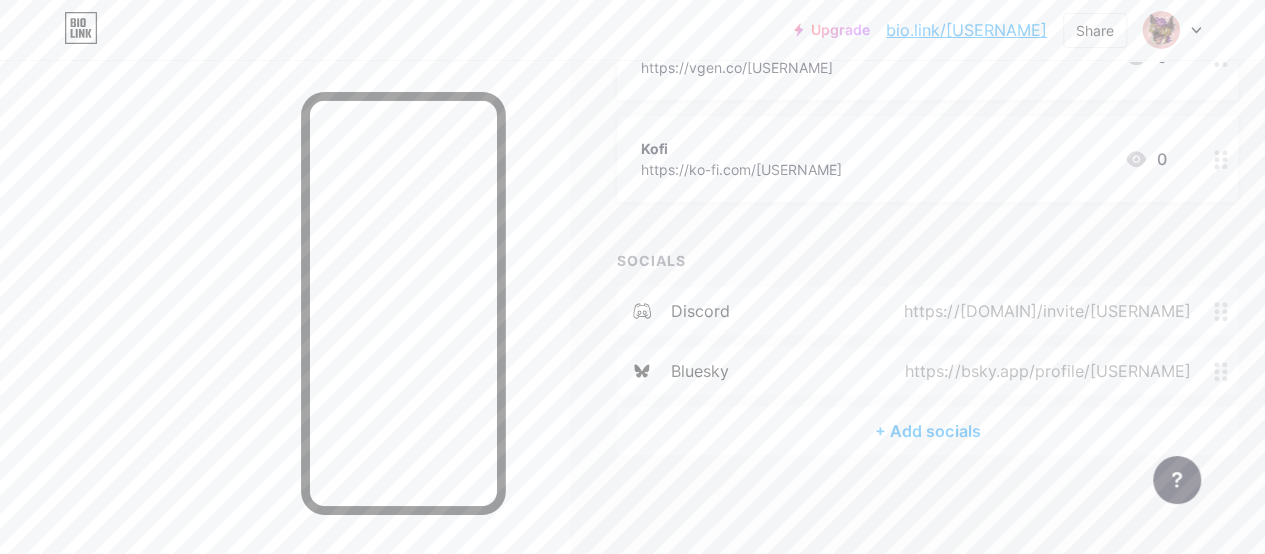 click on "+ Add socials" at bounding box center [927, 431] 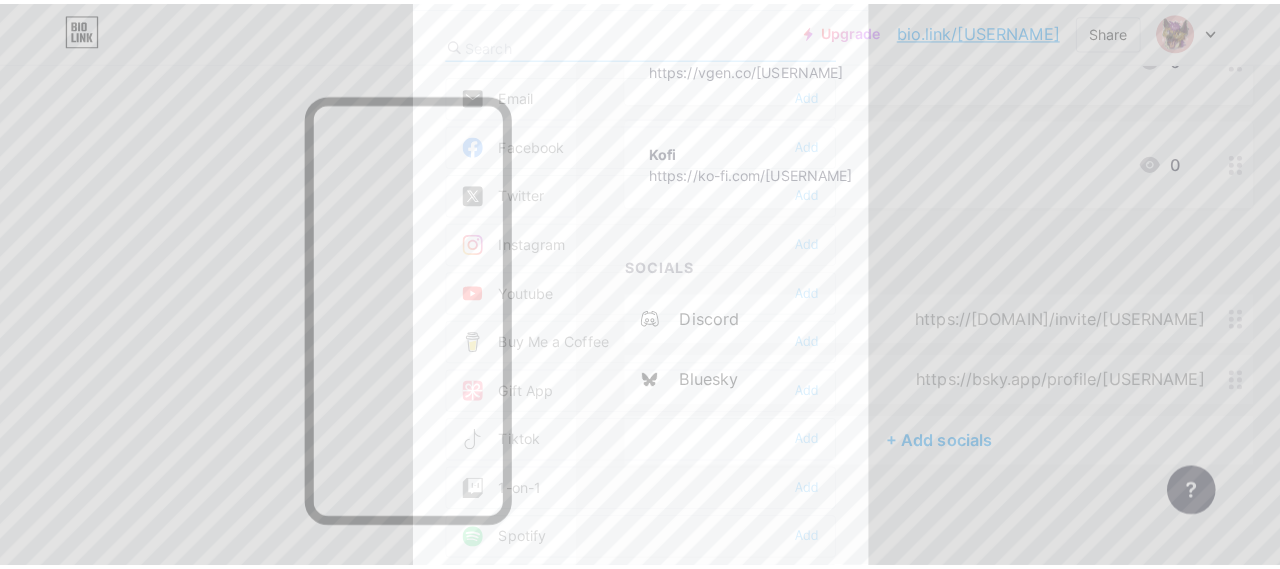 scroll, scrollTop: 388, scrollLeft: 0, axis: vertical 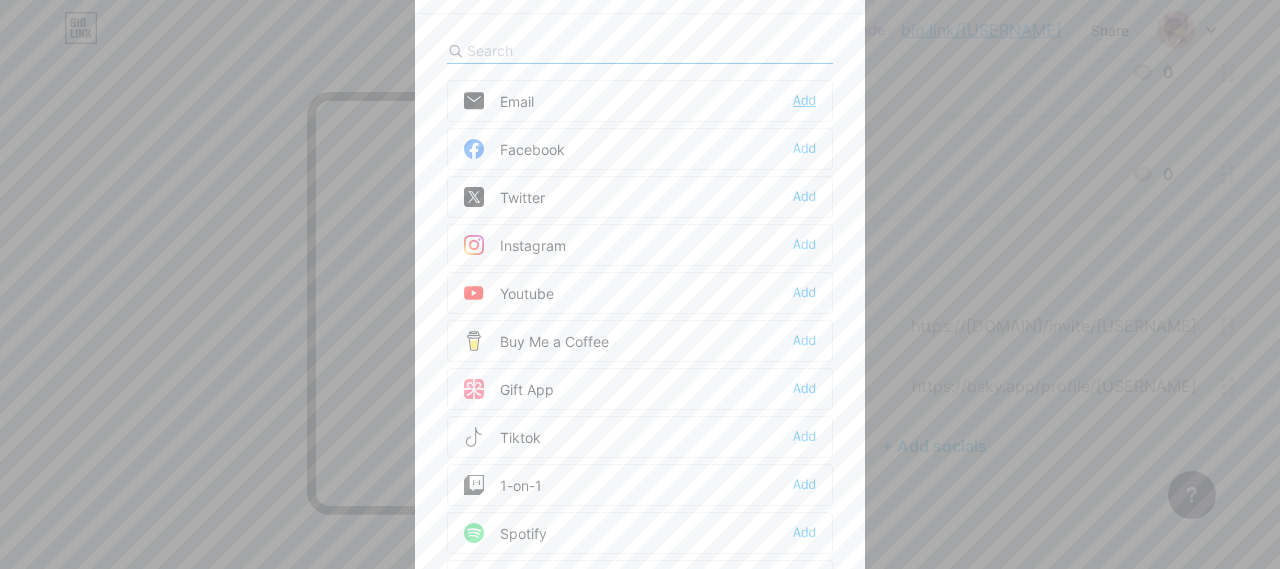 click on "Add" at bounding box center (804, 101) 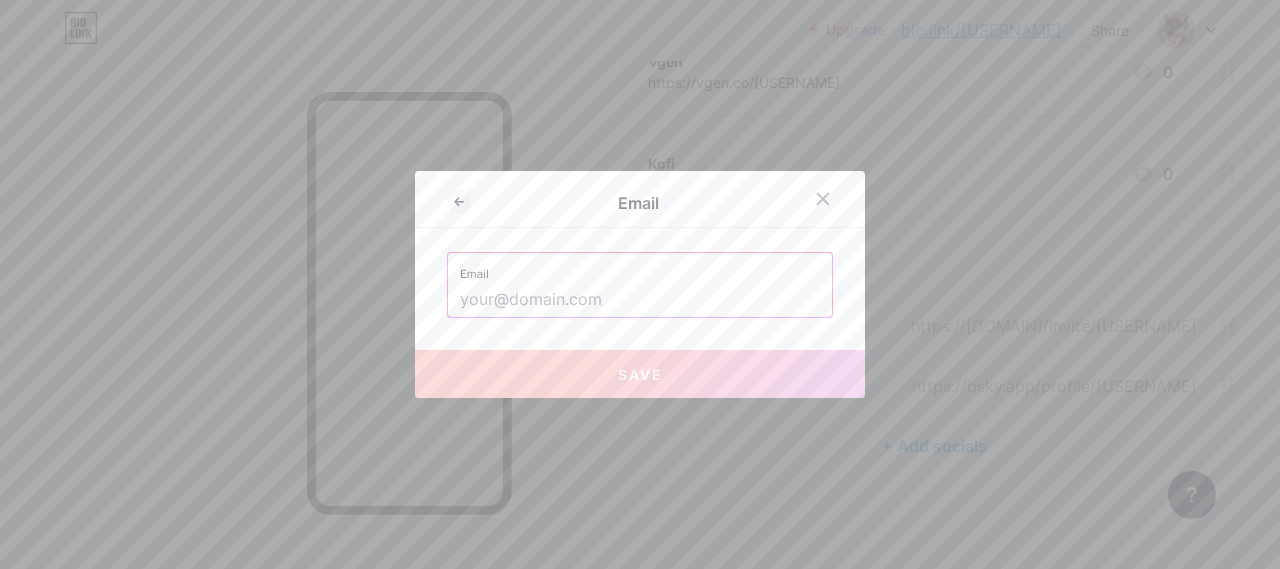 click at bounding box center [640, 300] 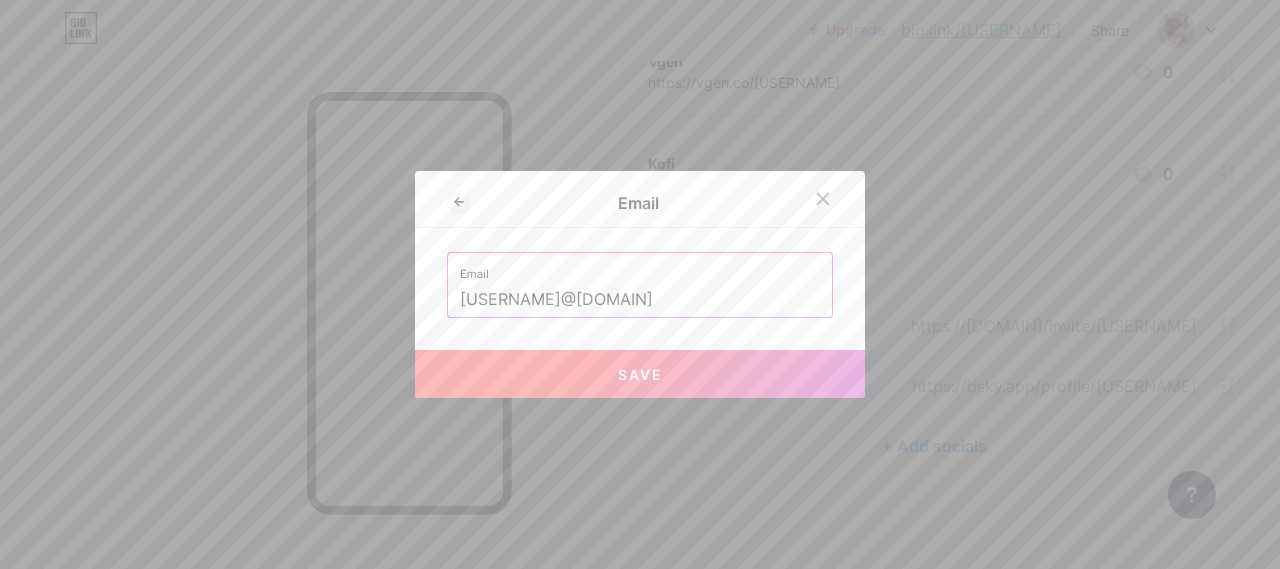 drag, startPoint x: 536, startPoint y: 301, endPoint x: 521, endPoint y: 296, distance: 15.811388 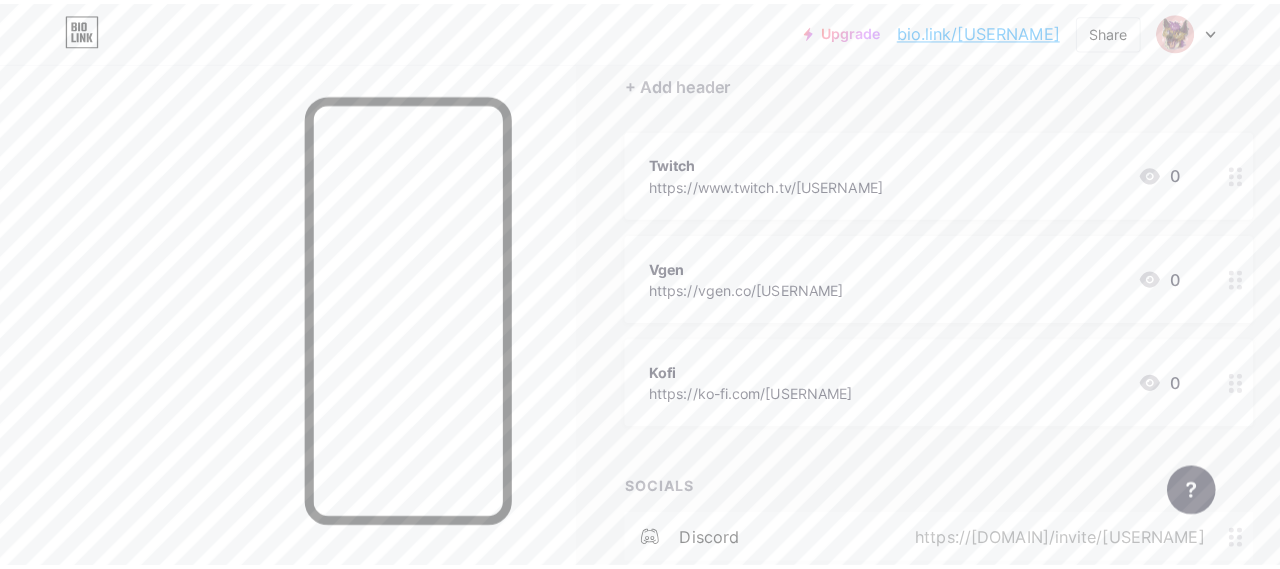 scroll, scrollTop: 0, scrollLeft: 0, axis: both 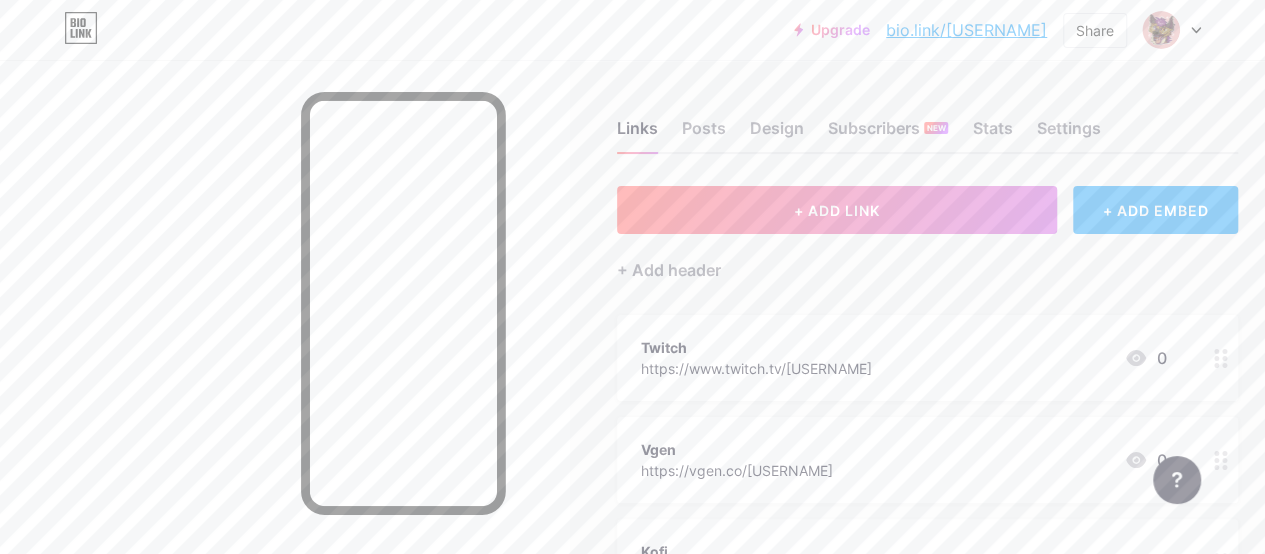 click on "+ ADD EMBED" at bounding box center (1155, 210) 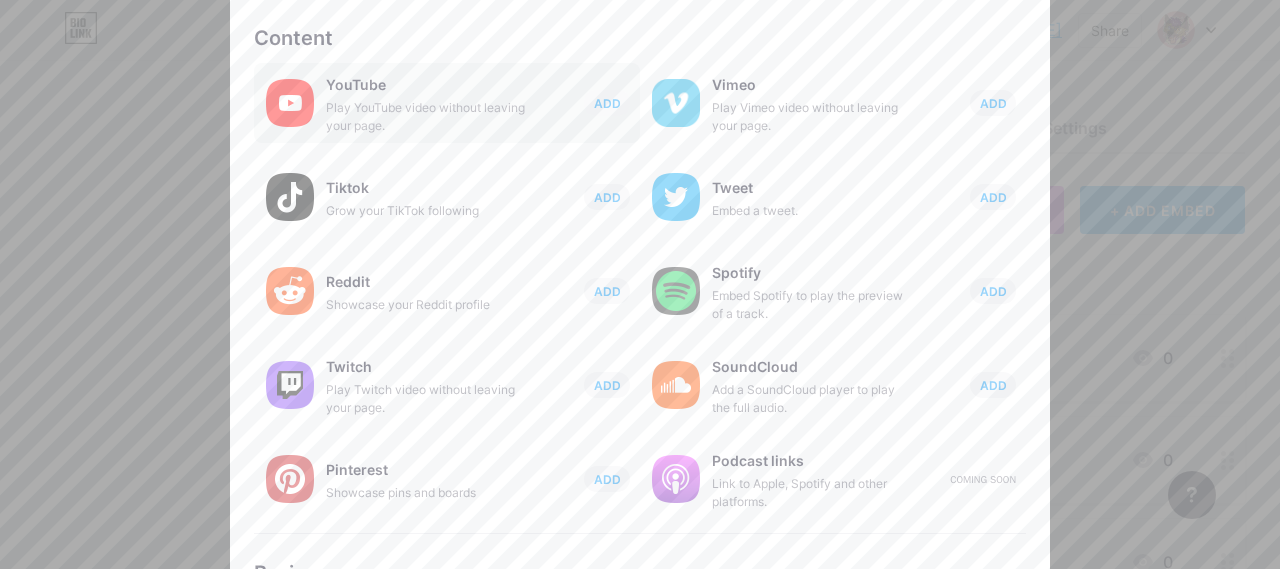 scroll, scrollTop: 100, scrollLeft: 0, axis: vertical 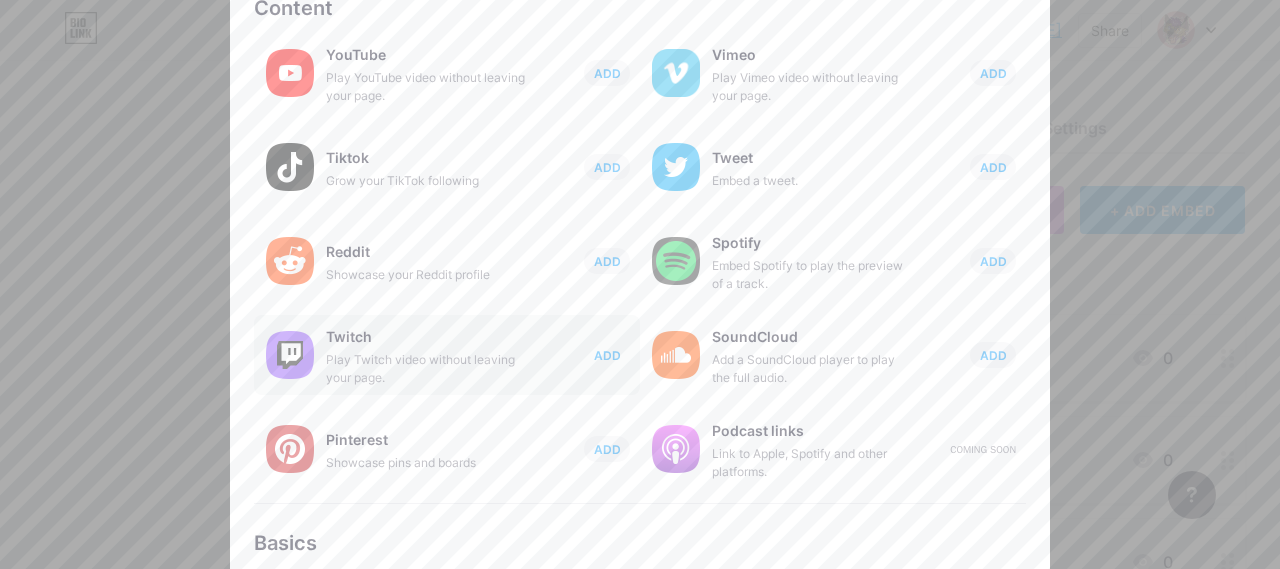 click on "ADD" at bounding box center (607, 355) 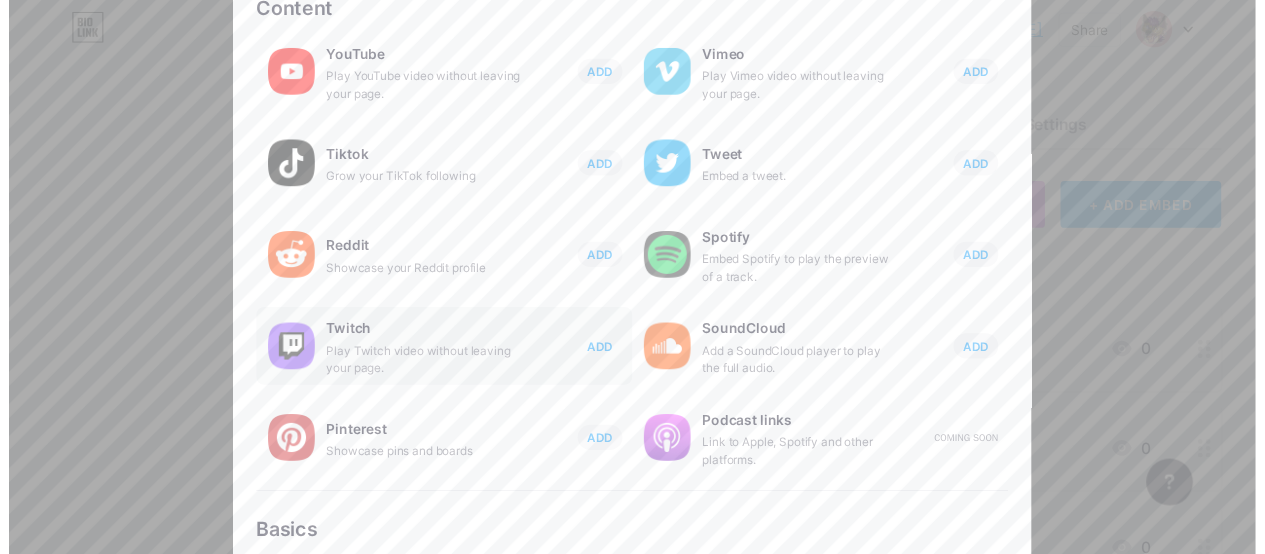 scroll, scrollTop: 0, scrollLeft: 0, axis: both 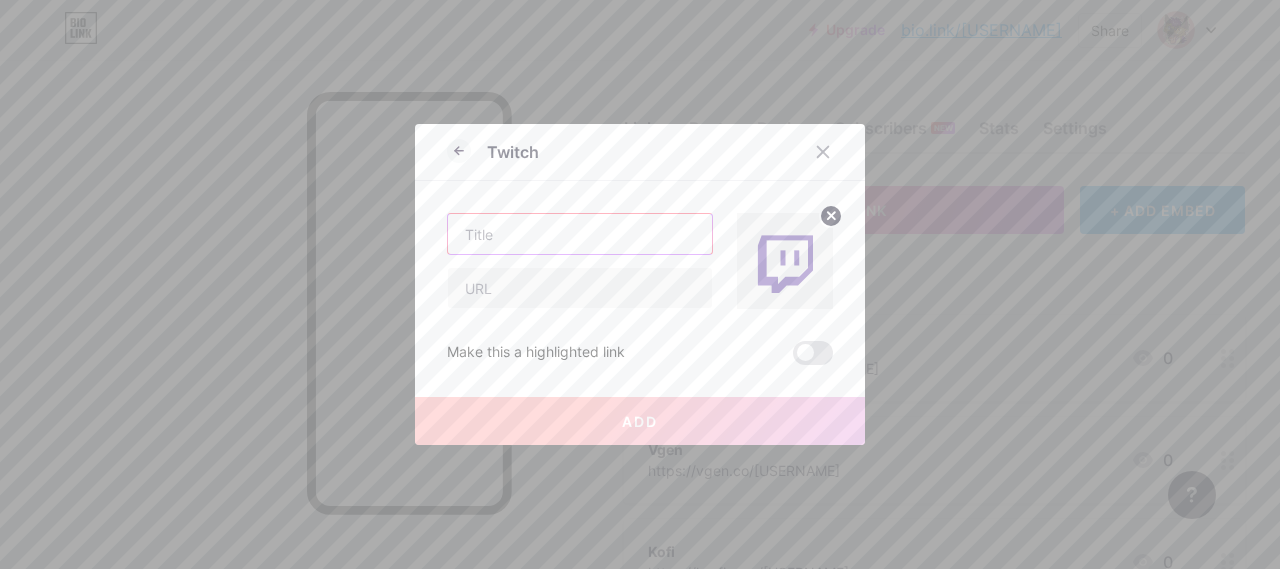 click at bounding box center [580, 234] 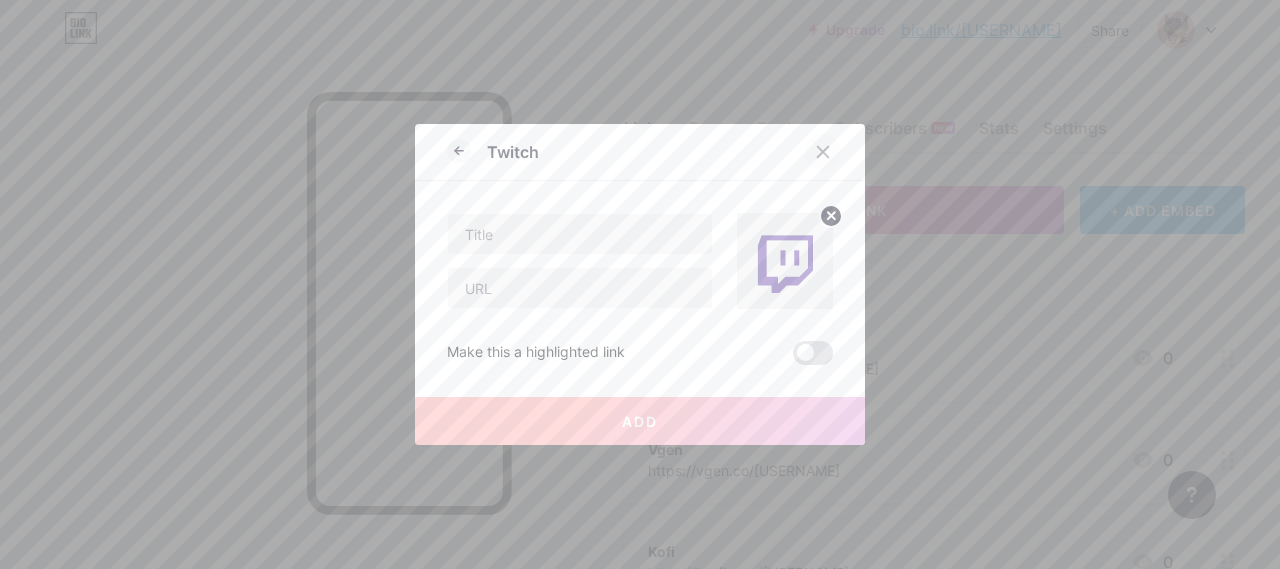 click 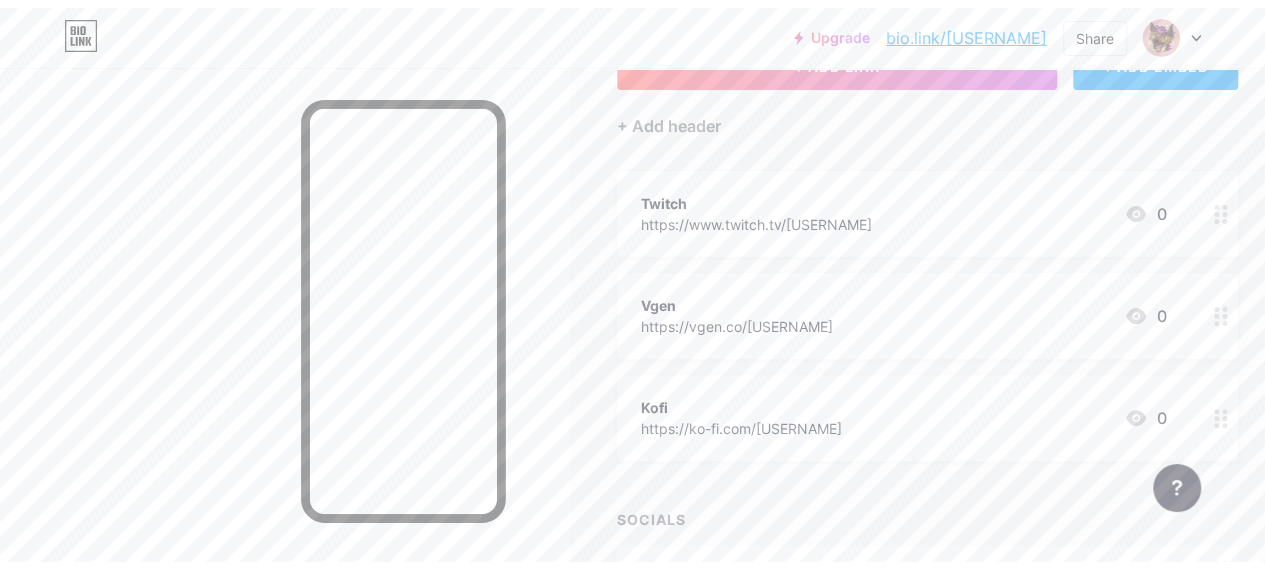 scroll, scrollTop: 0, scrollLeft: 0, axis: both 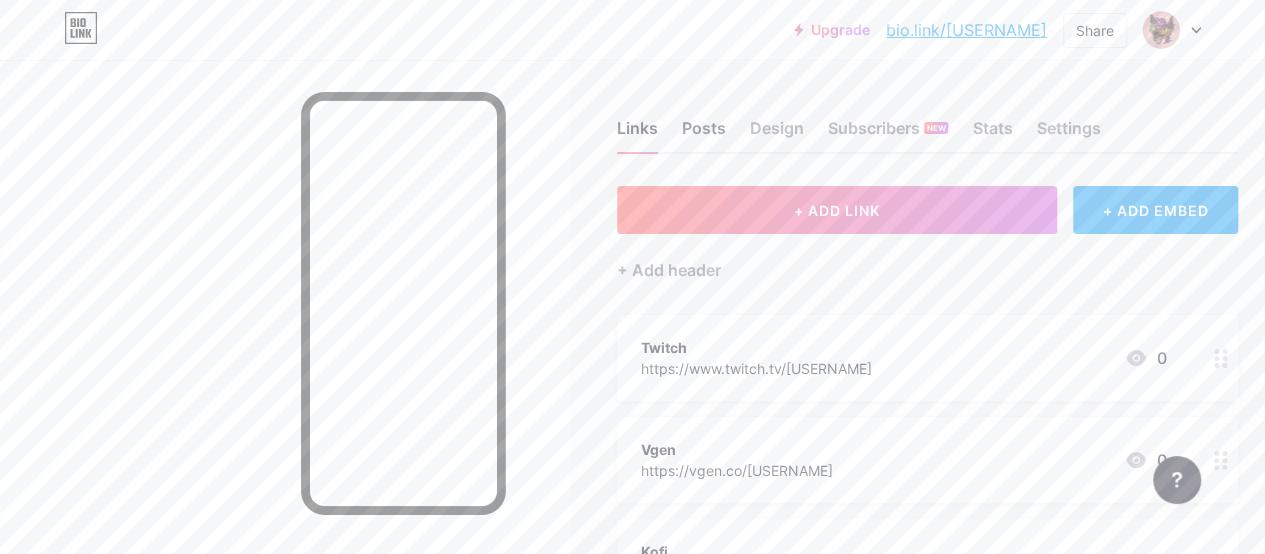 click on "Posts" at bounding box center [704, 134] 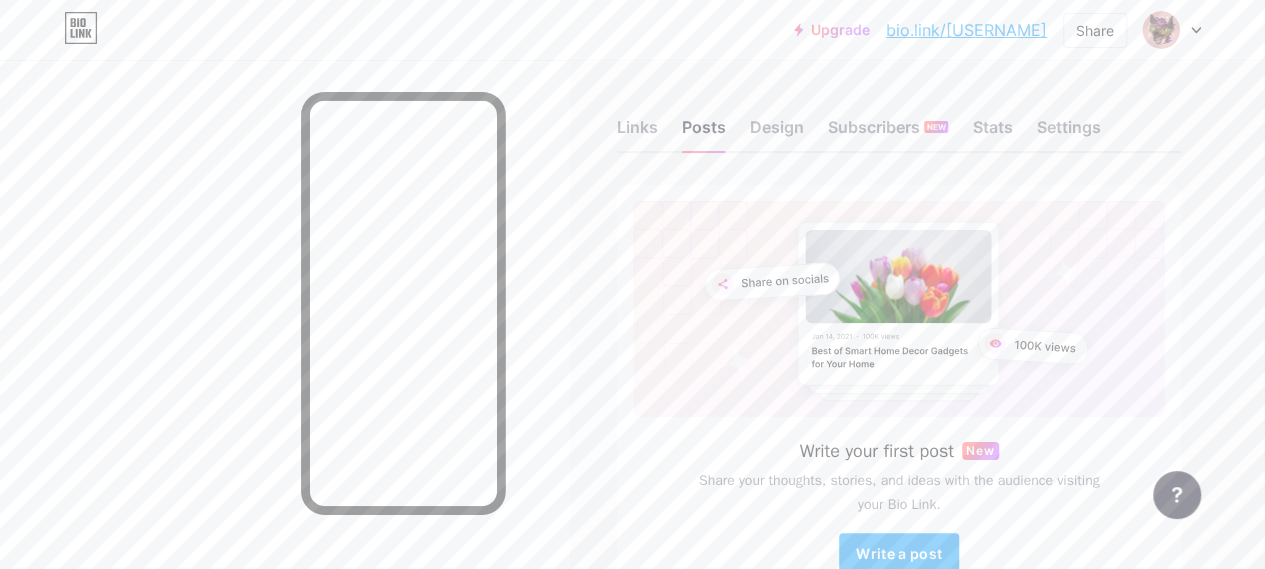 scroll, scrollTop: 0, scrollLeft: 0, axis: both 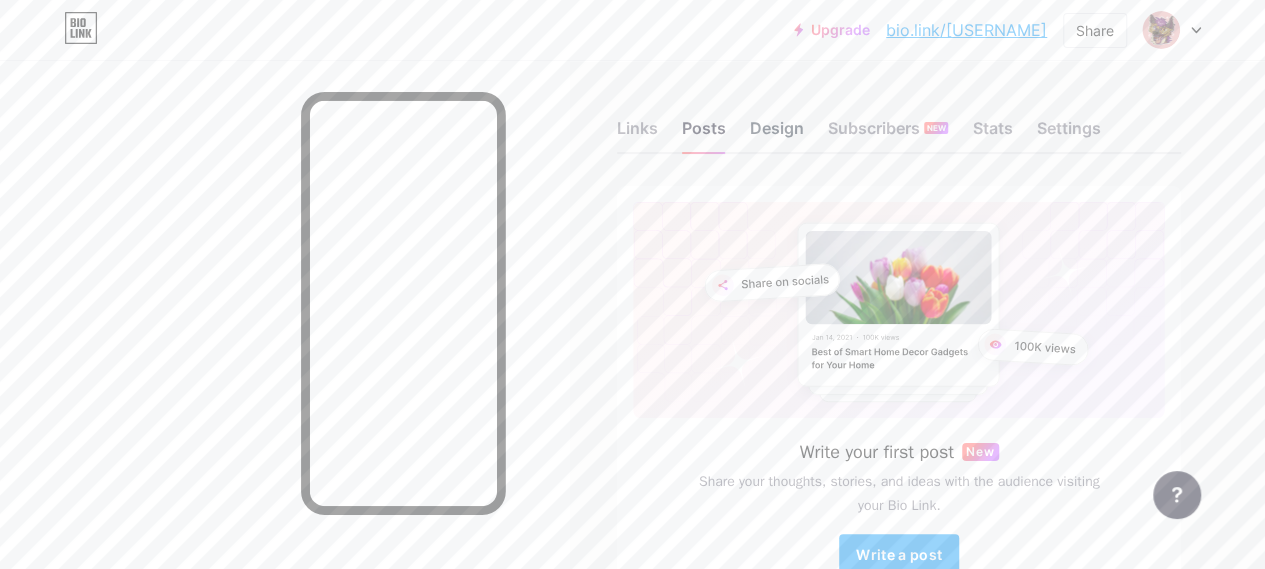 click on "Design" at bounding box center [777, 134] 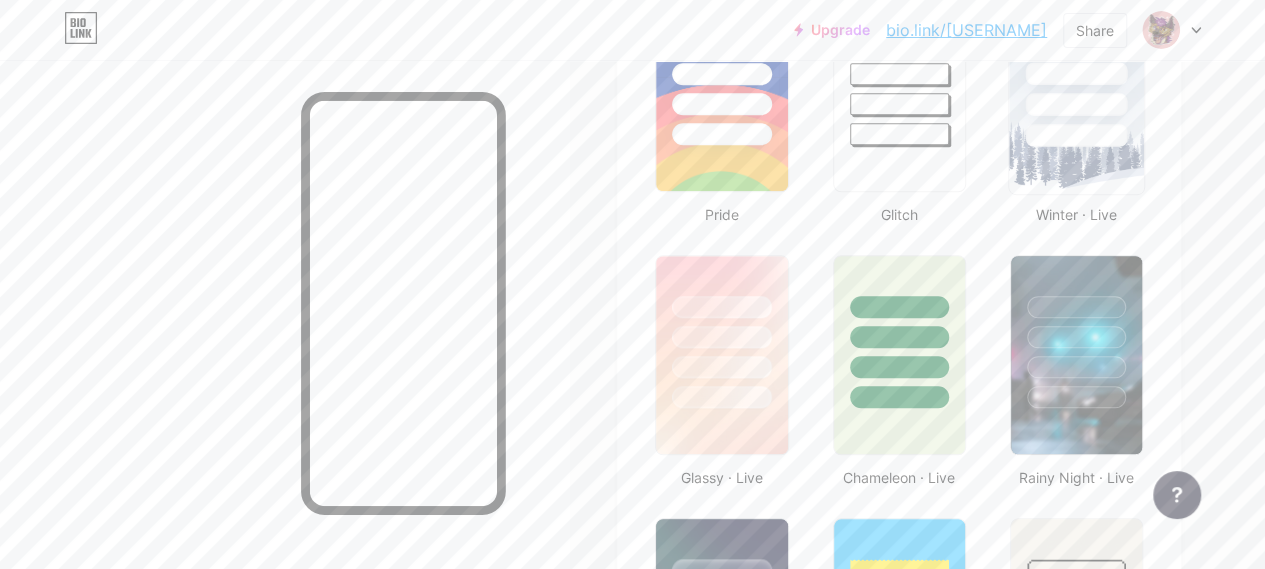scroll, scrollTop: 900, scrollLeft: 0, axis: vertical 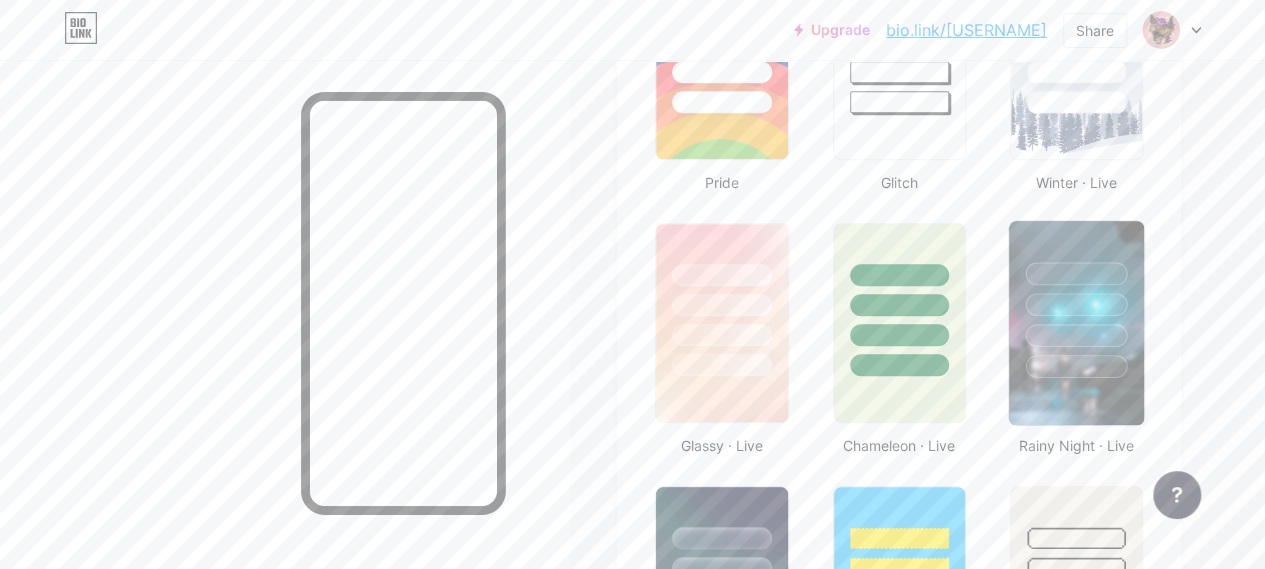 click at bounding box center (1076, 335) 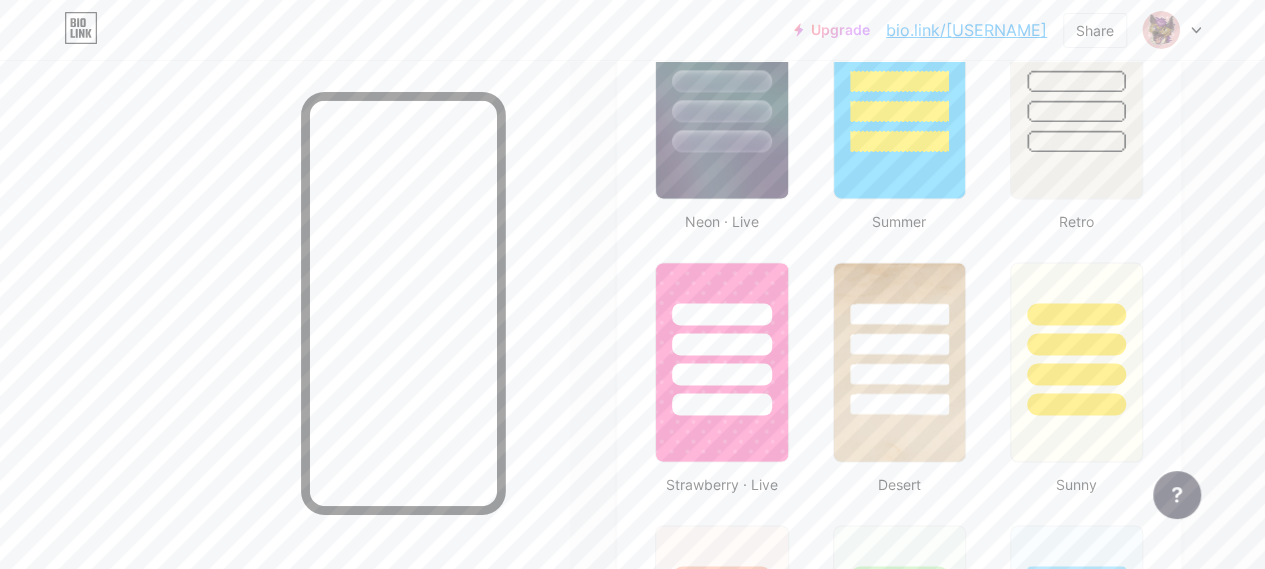 scroll, scrollTop: 1400, scrollLeft: 0, axis: vertical 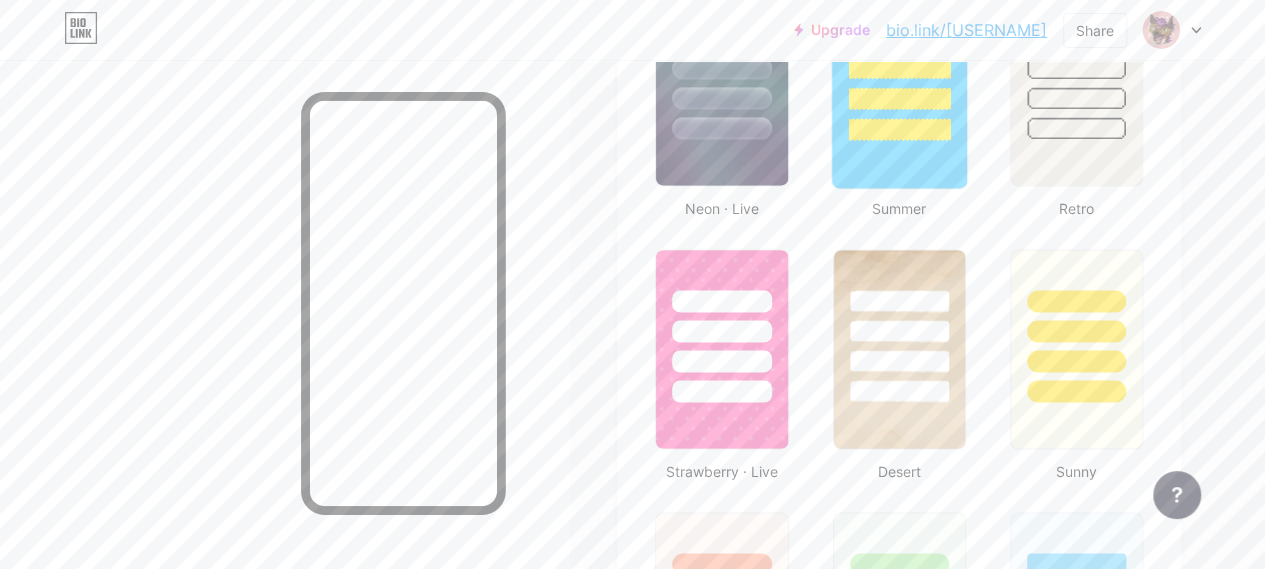 click at bounding box center (899, 62) 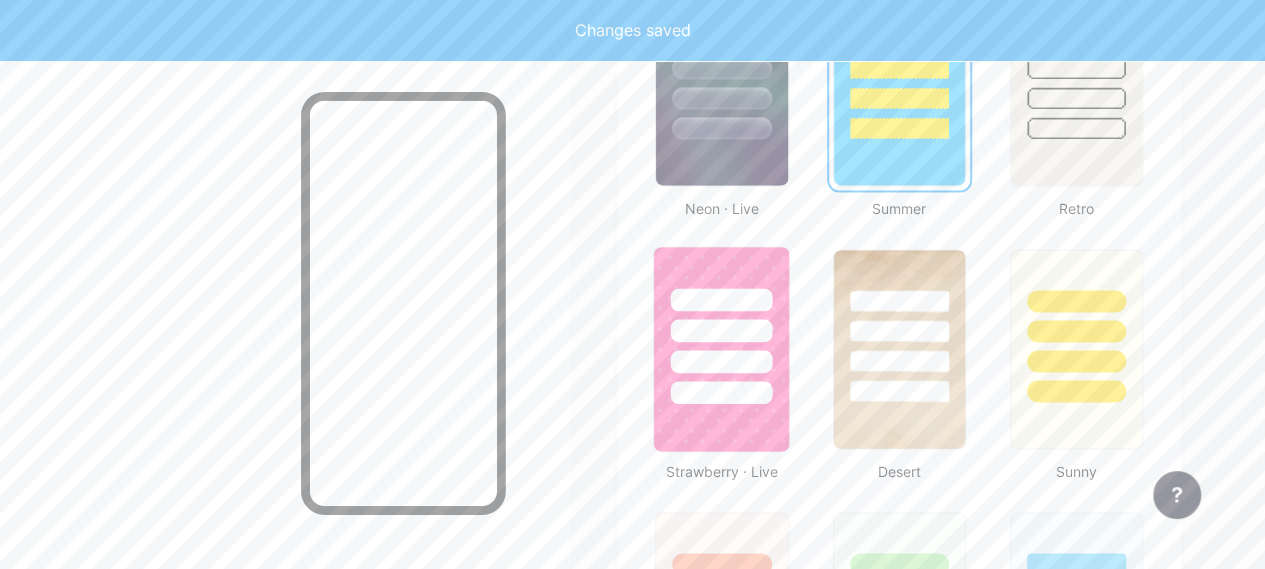 click at bounding box center [722, 361] 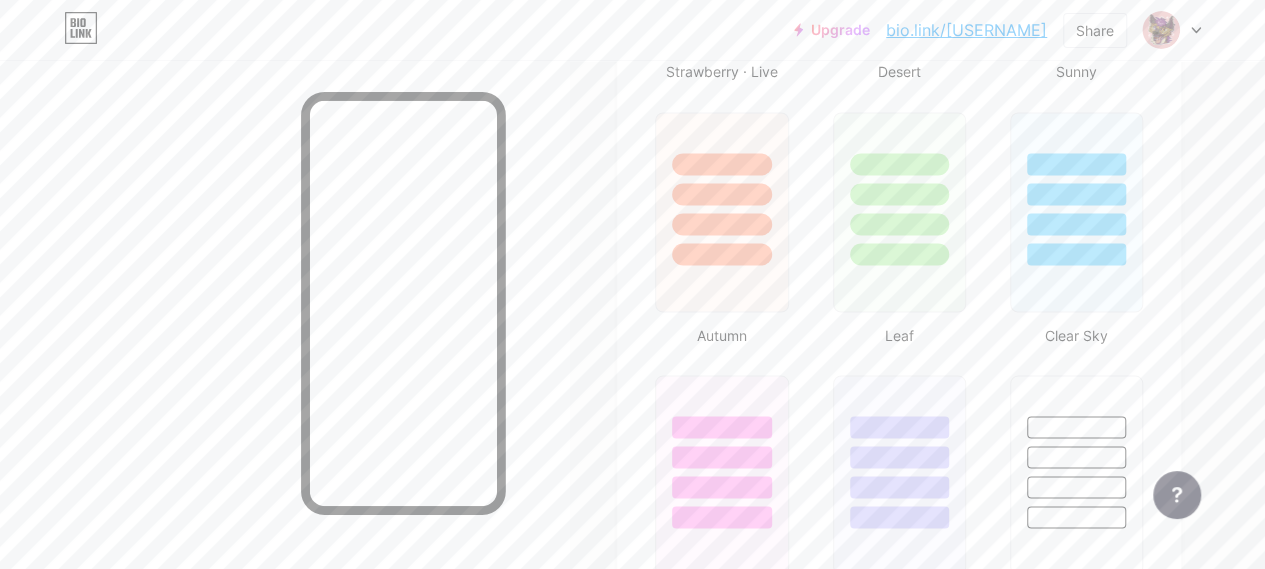 scroll, scrollTop: 2000, scrollLeft: 0, axis: vertical 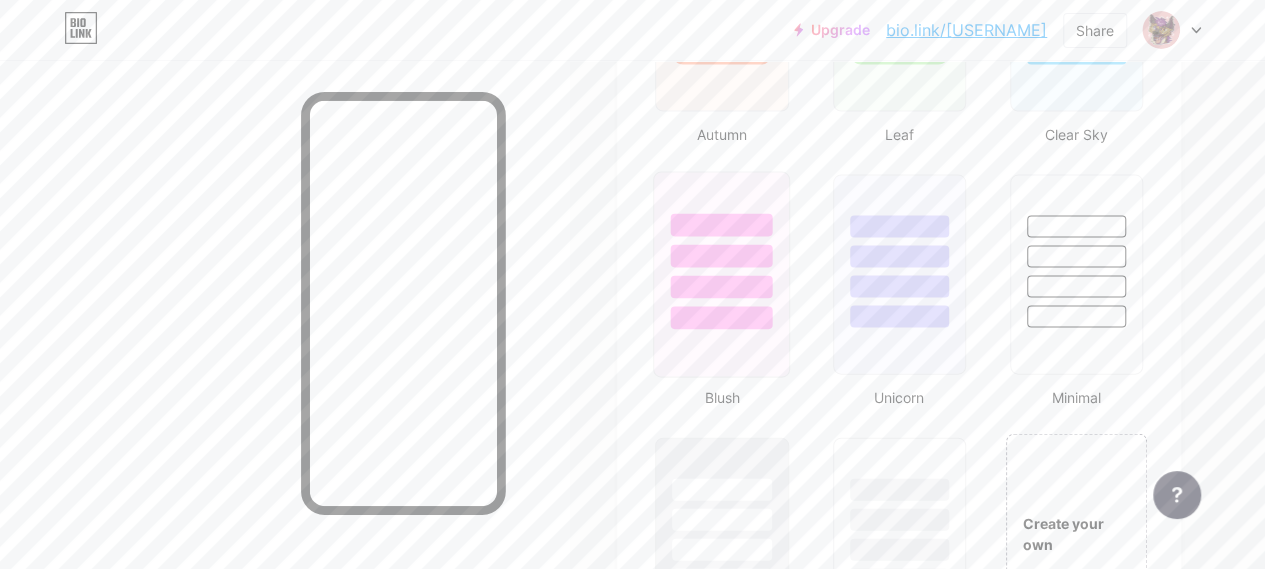 click at bounding box center [721, 251] 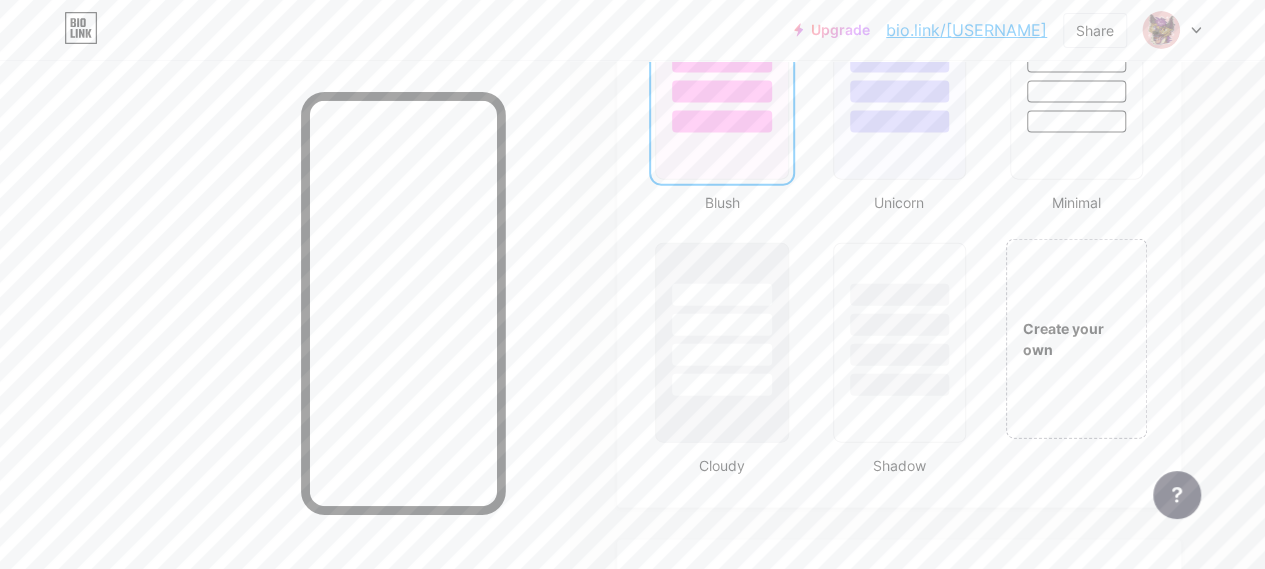 scroll, scrollTop: 2200, scrollLeft: 0, axis: vertical 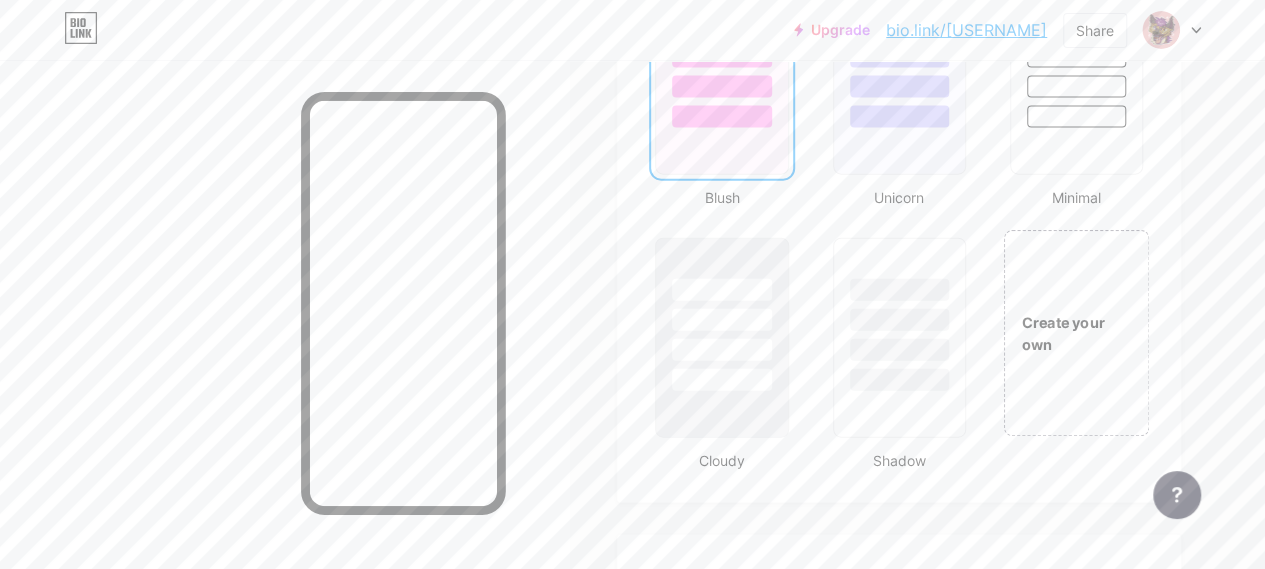 click on "Create your own" at bounding box center [1076, 333] 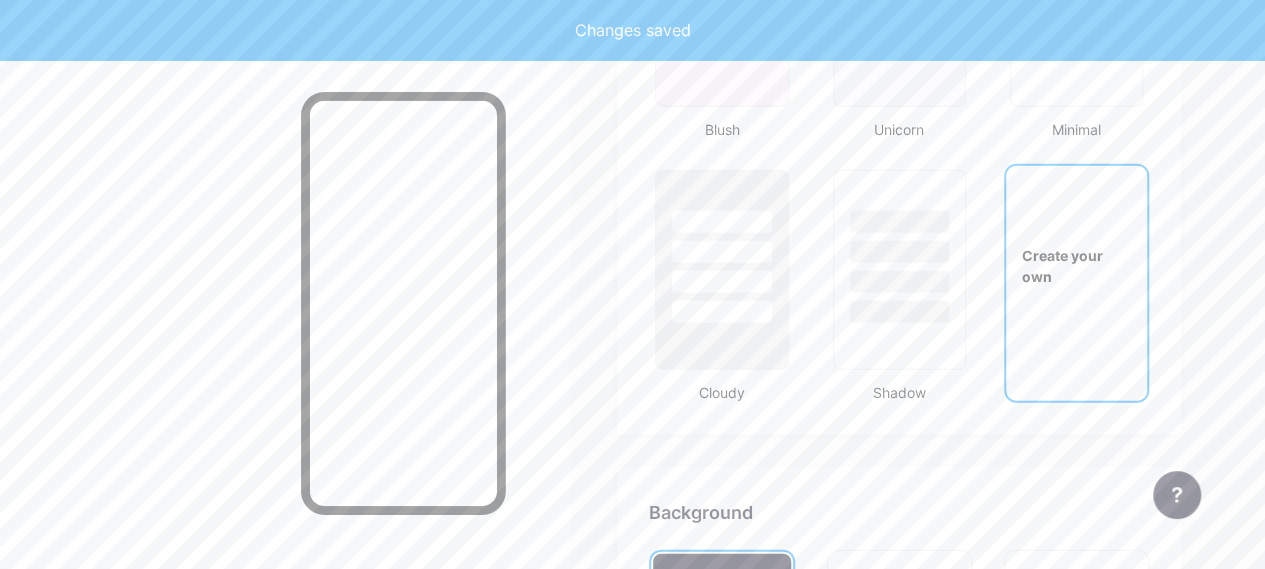 type on "#ffffff" 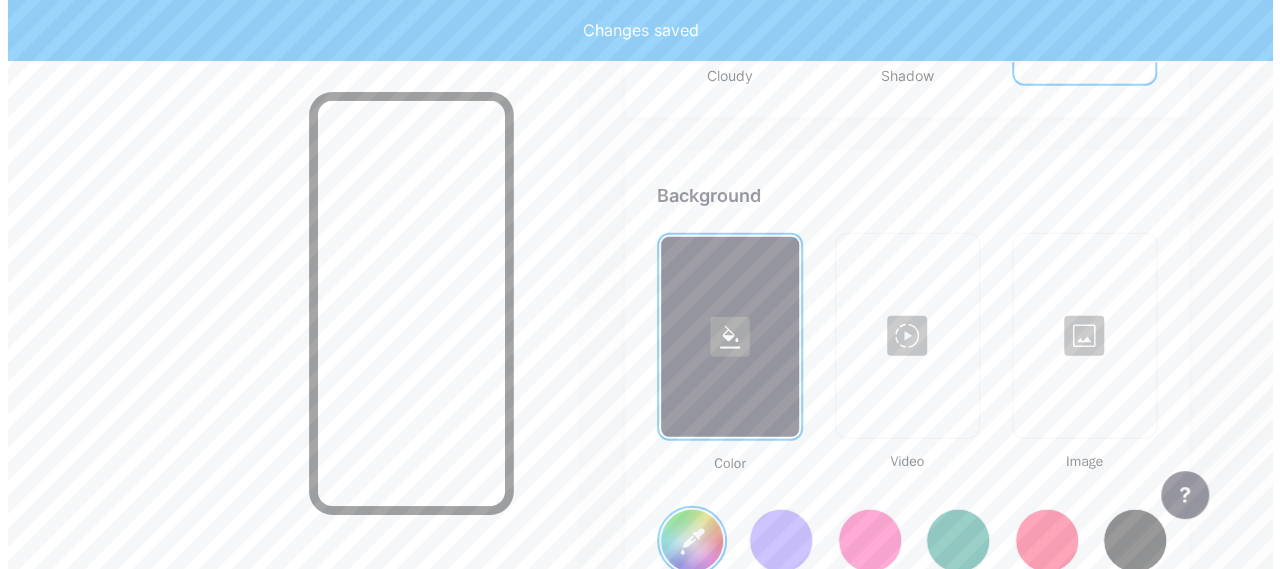 scroll, scrollTop: 2655, scrollLeft: 0, axis: vertical 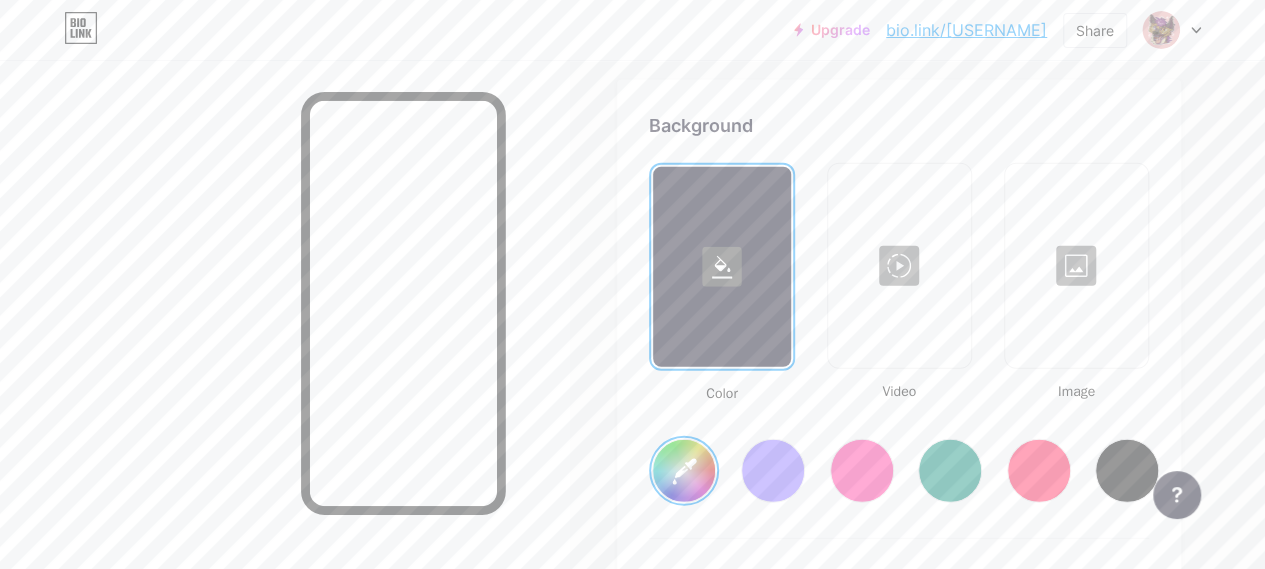 click at bounding box center [862, 471] 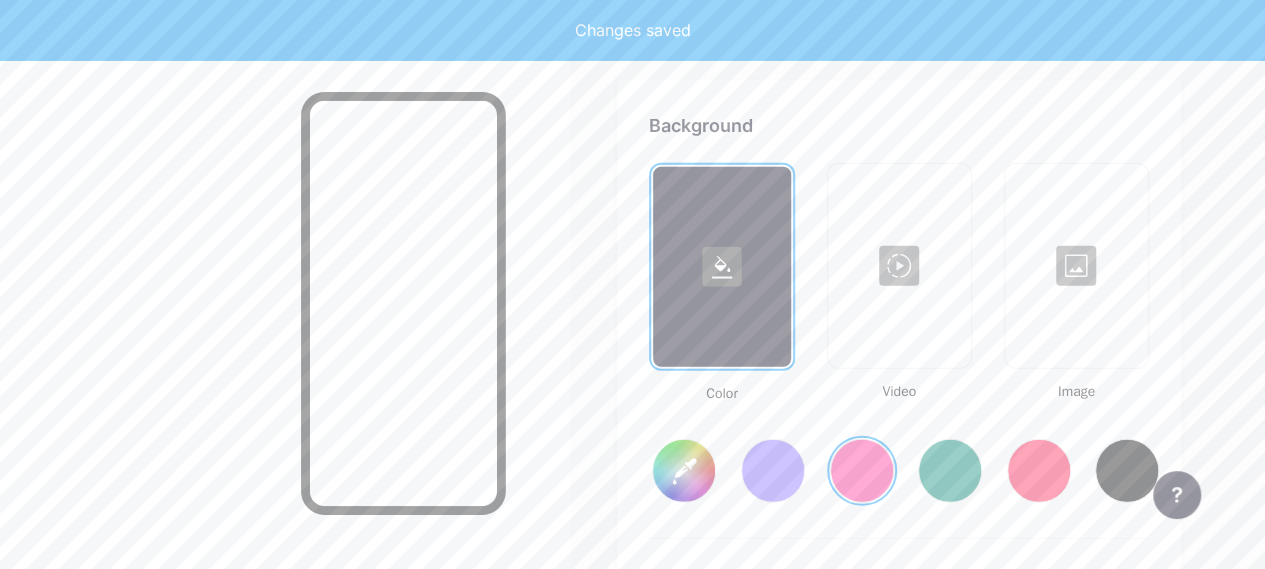 click at bounding box center [862, 471] 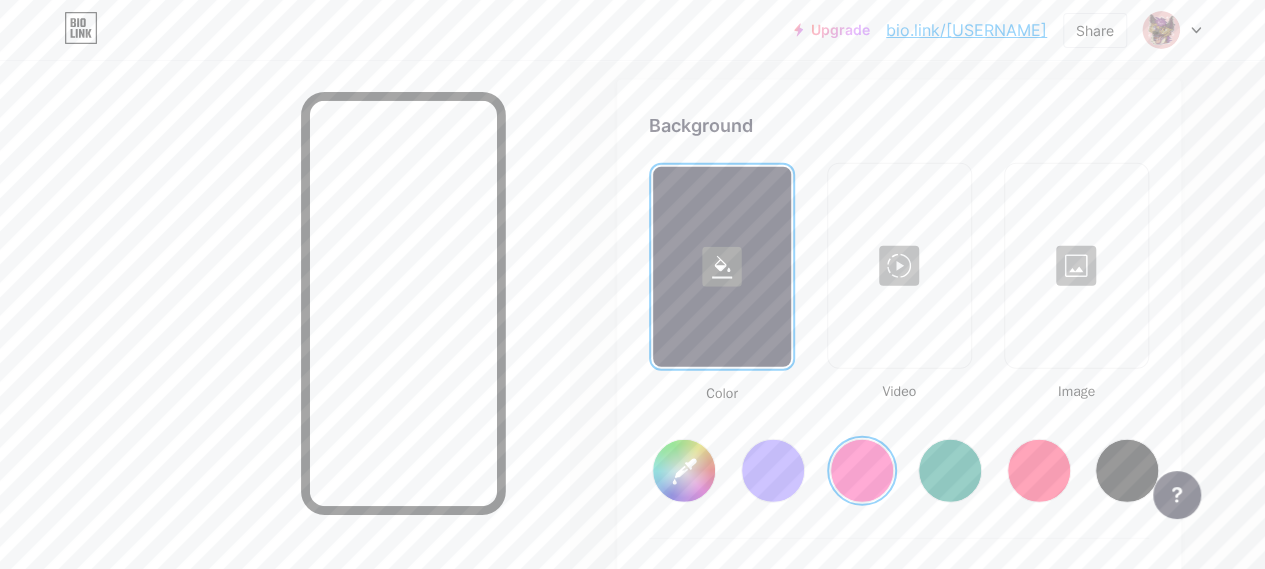 click on "#ff2e96" at bounding box center [684, 471] 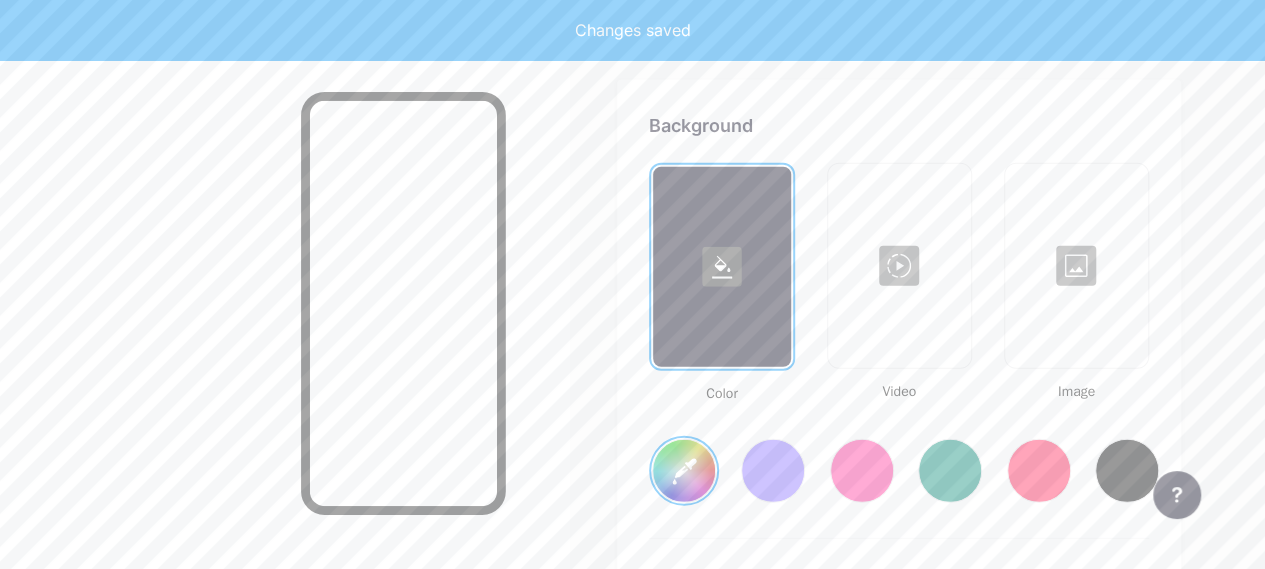type on "#e60ad4" 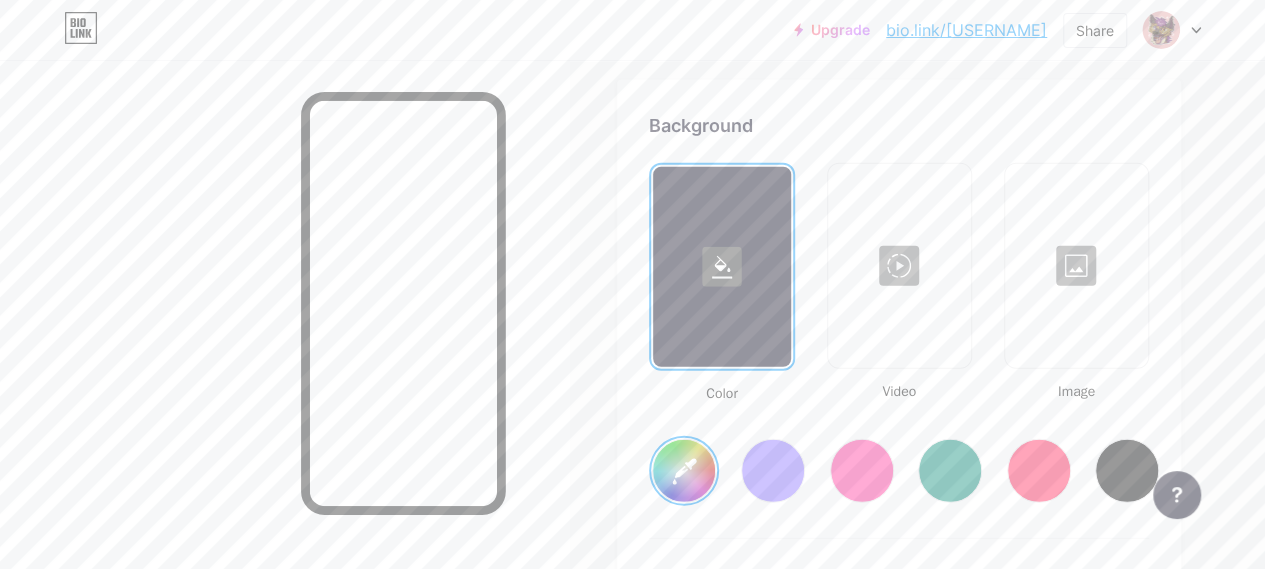click at bounding box center [899, 266] 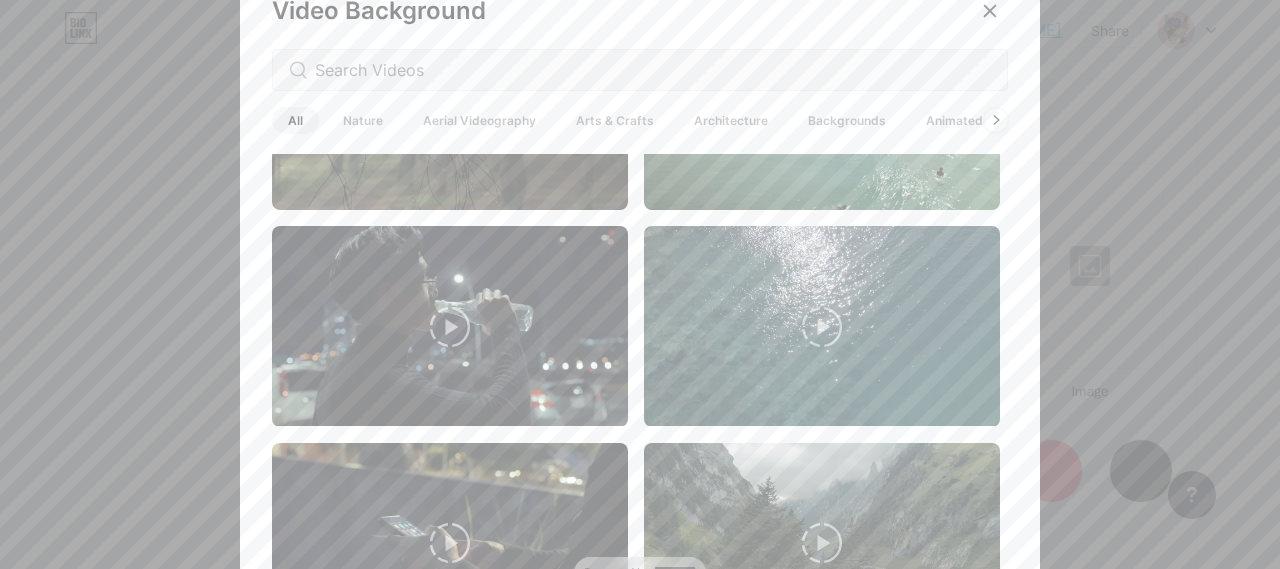 scroll, scrollTop: 4915, scrollLeft: 0, axis: vertical 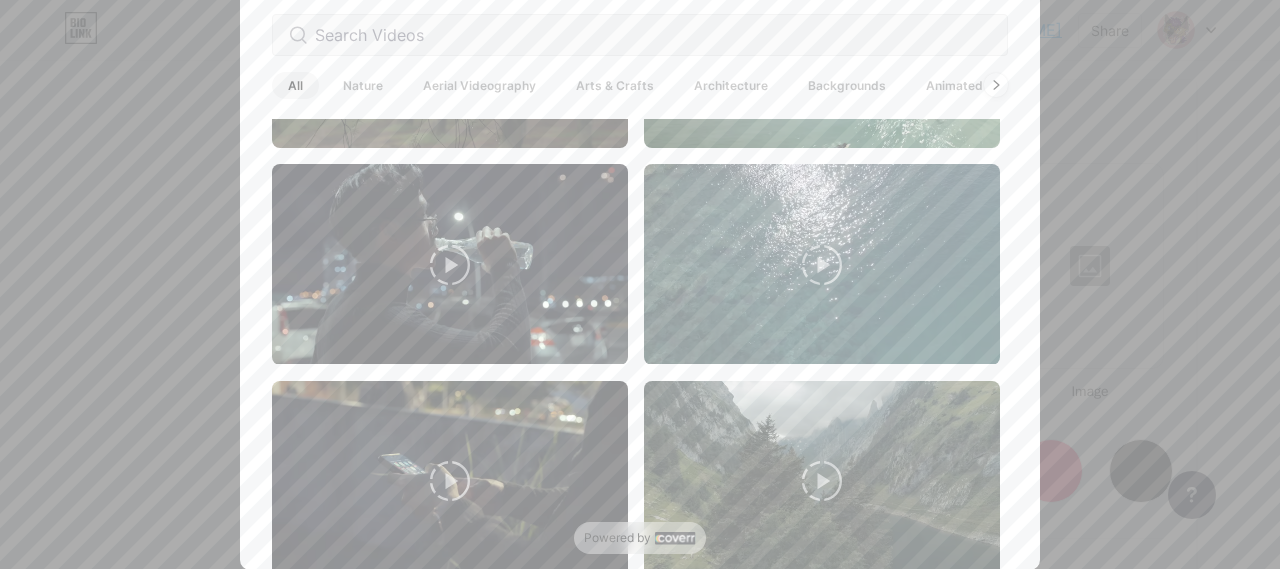 click on "Nature" at bounding box center (363, 85) 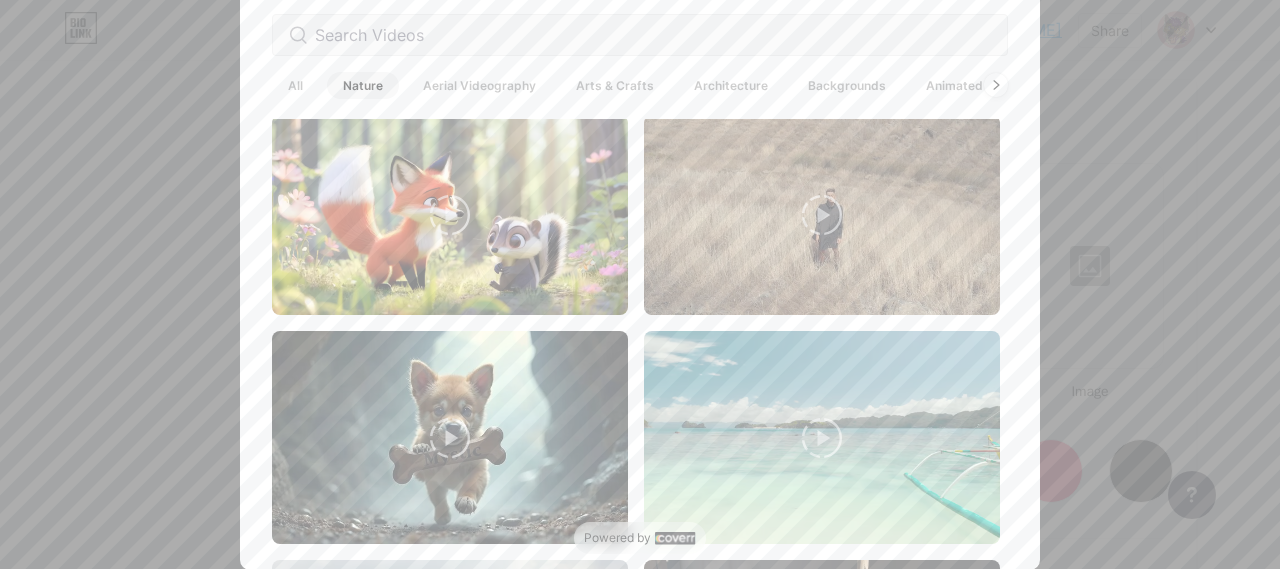 scroll, scrollTop: 0, scrollLeft: 0, axis: both 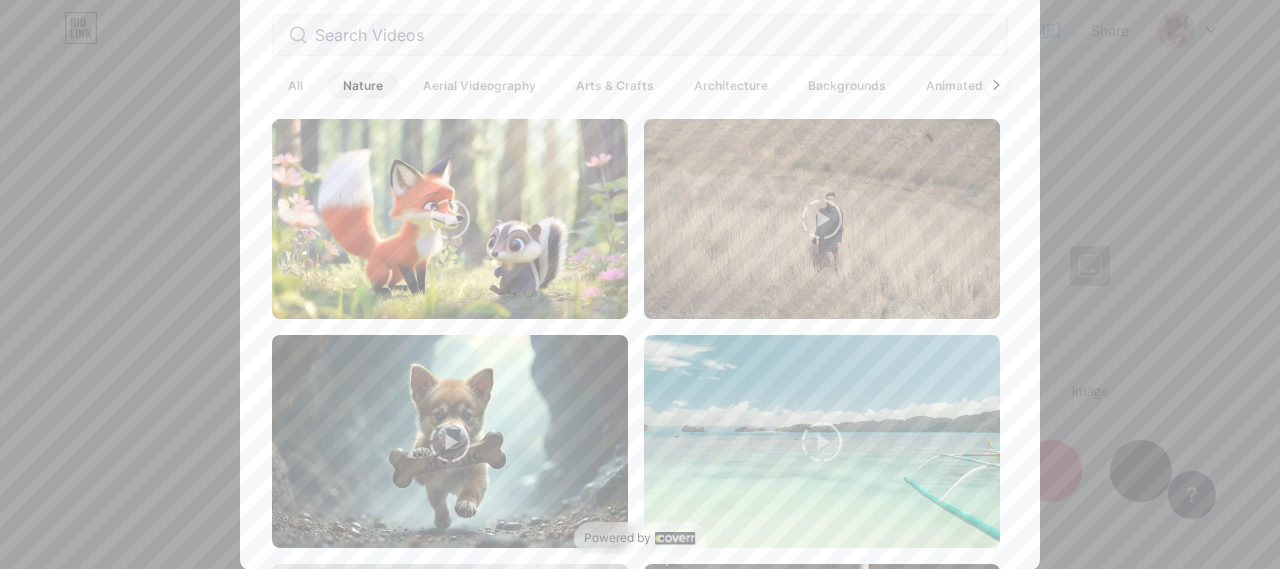 click on "Backgrounds" at bounding box center (847, 85) 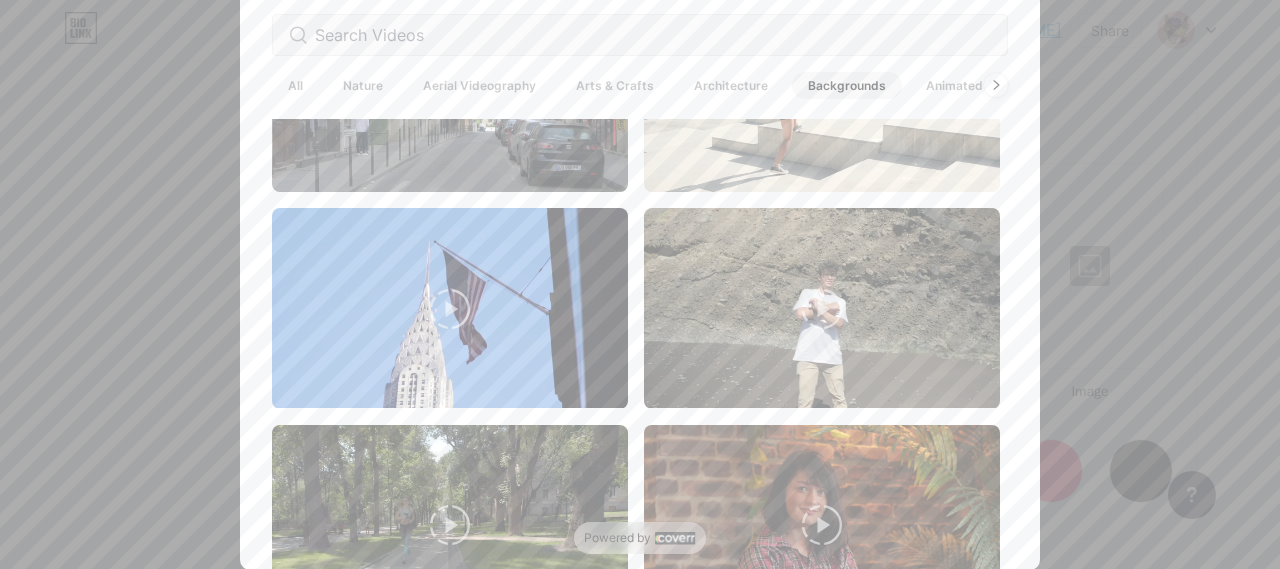 scroll, scrollTop: 2890, scrollLeft: 0, axis: vertical 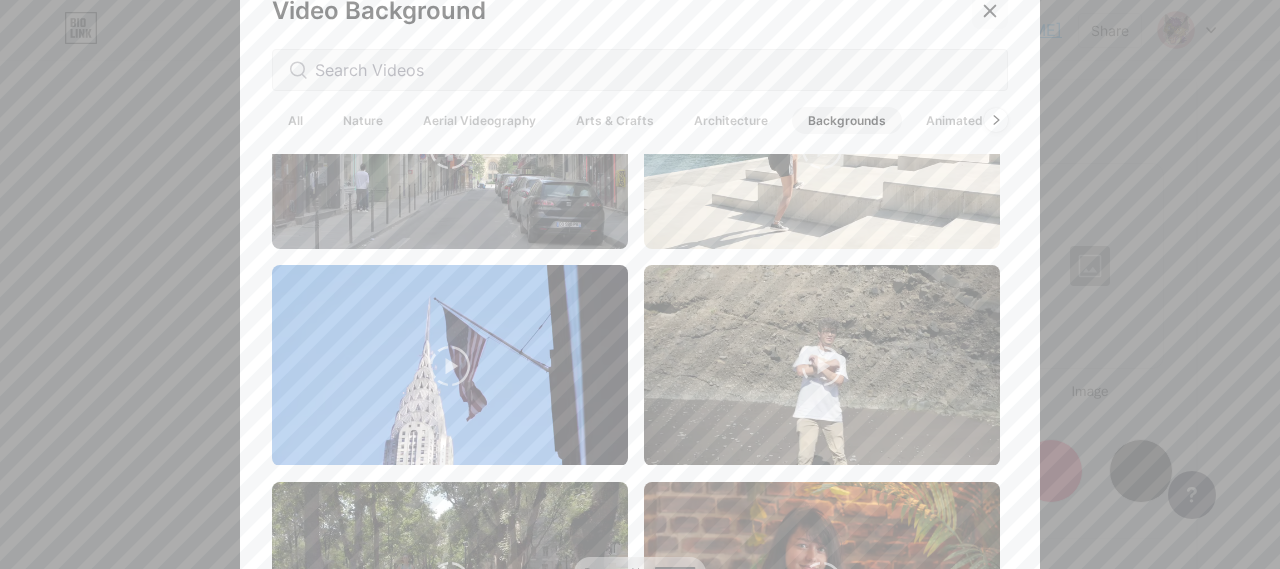 click 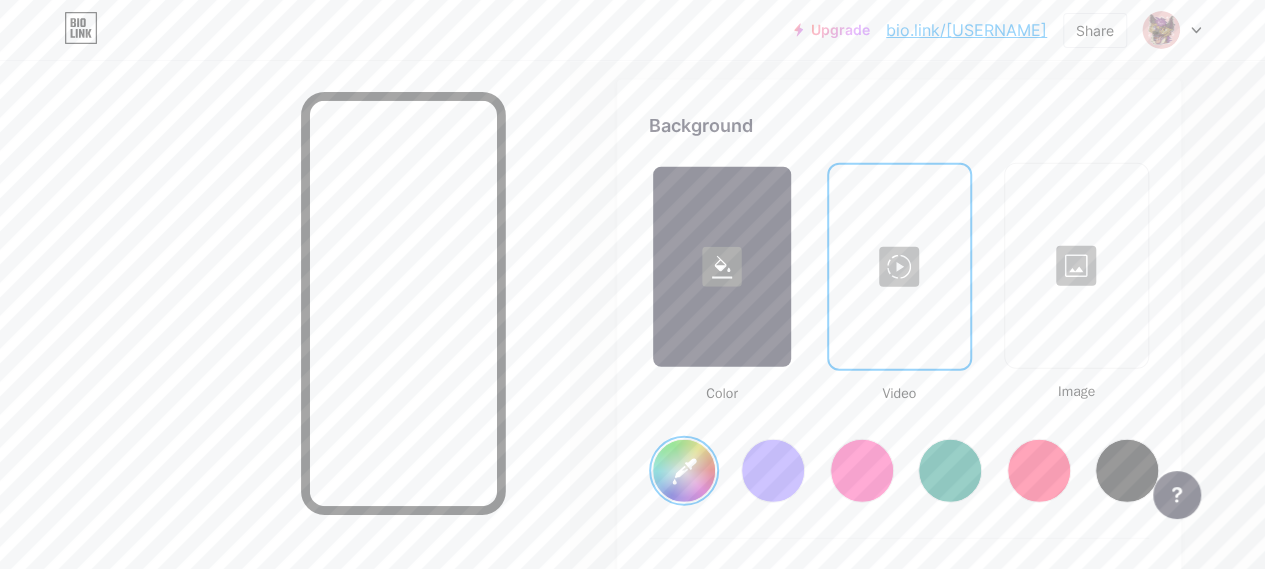 click at bounding box center [1076, 266] 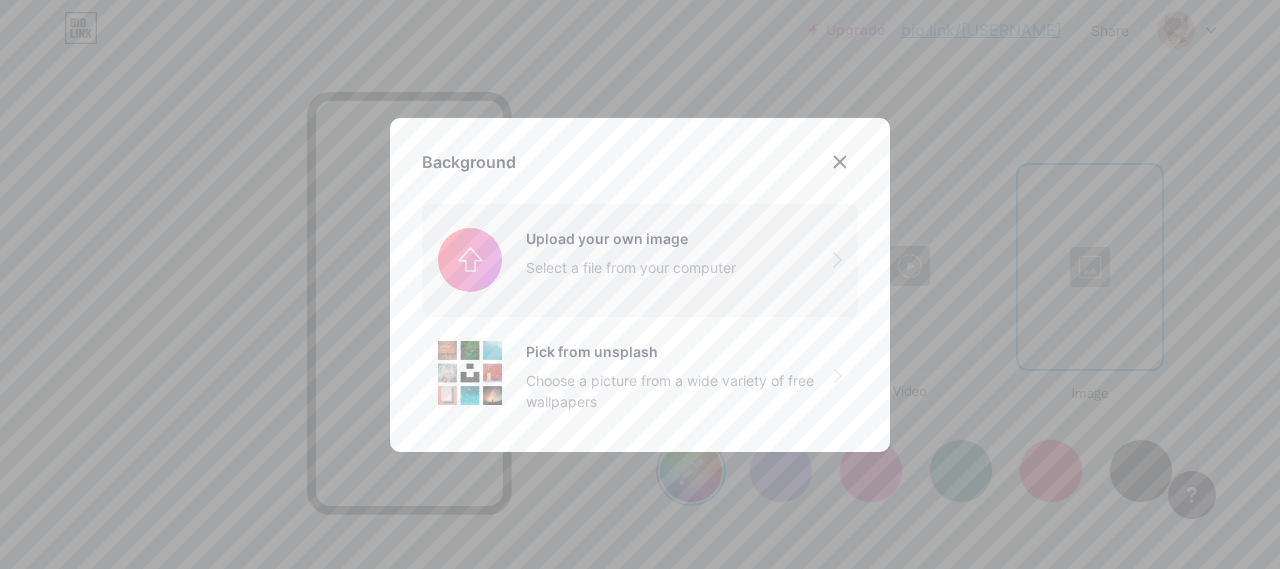 click at bounding box center [640, 260] 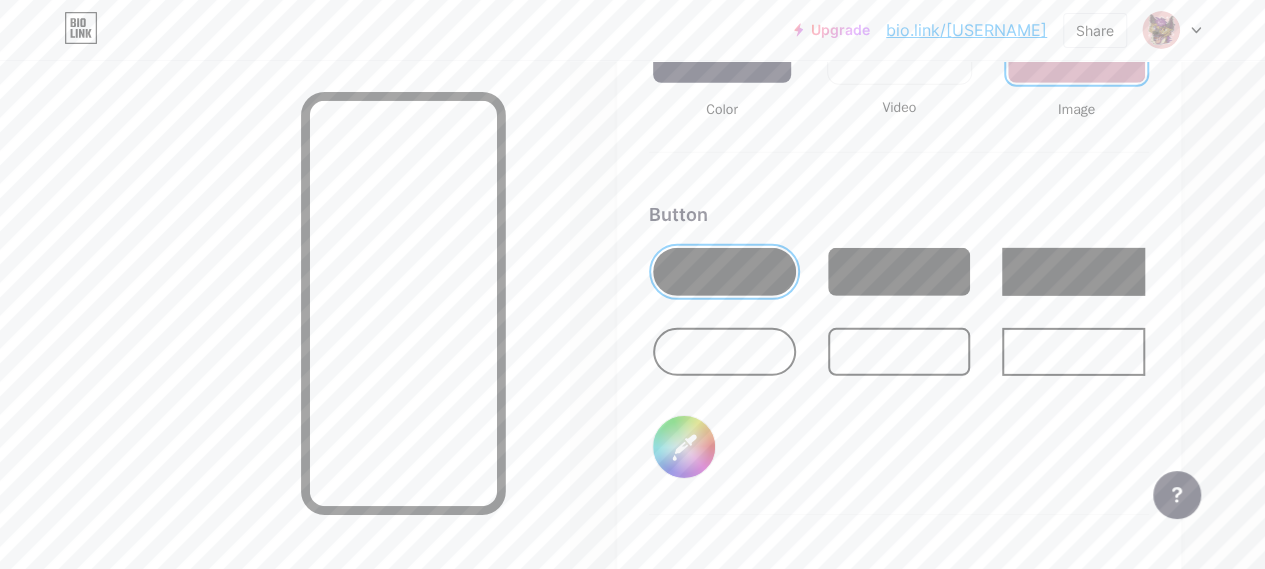 scroll, scrollTop: 3055, scrollLeft: 0, axis: vertical 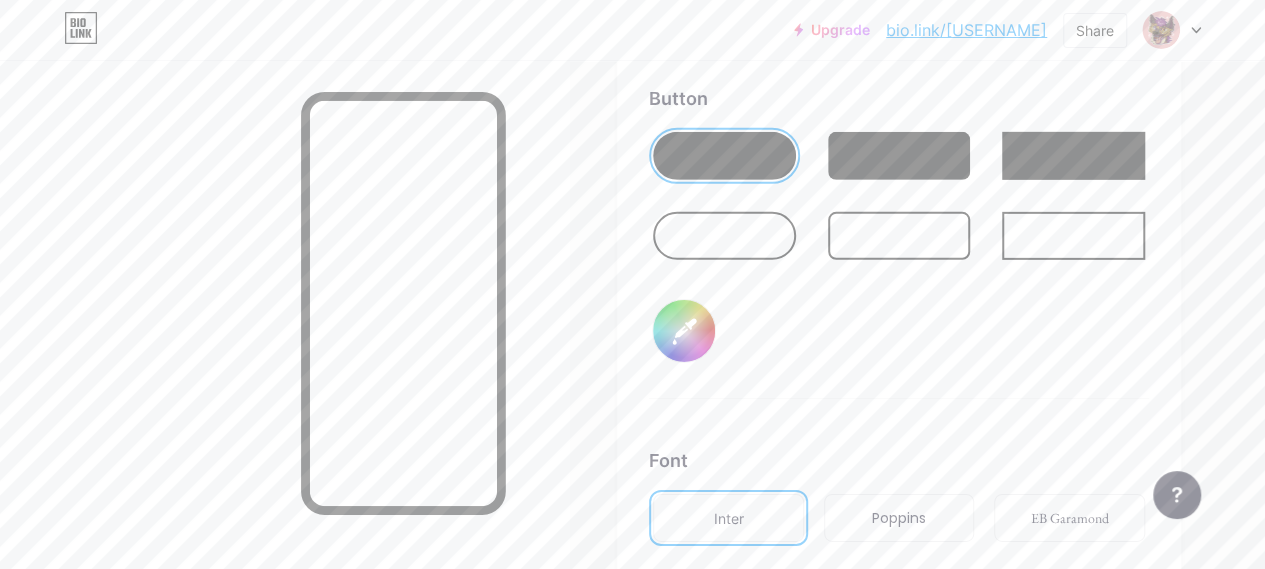 click at bounding box center (724, 236) 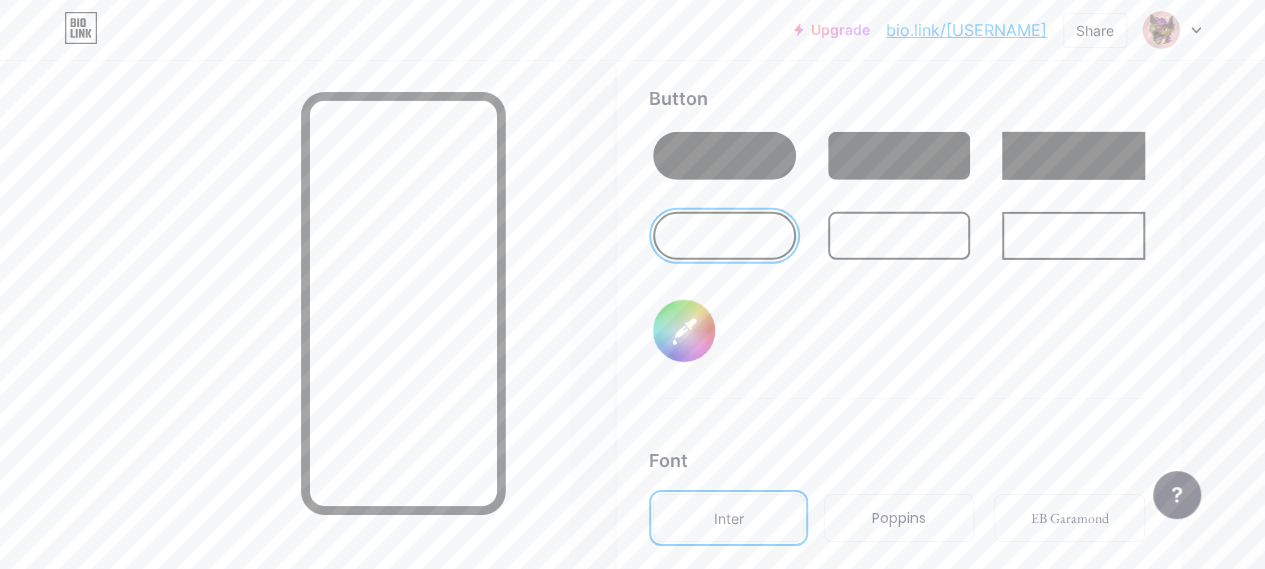 click at bounding box center (724, 156) 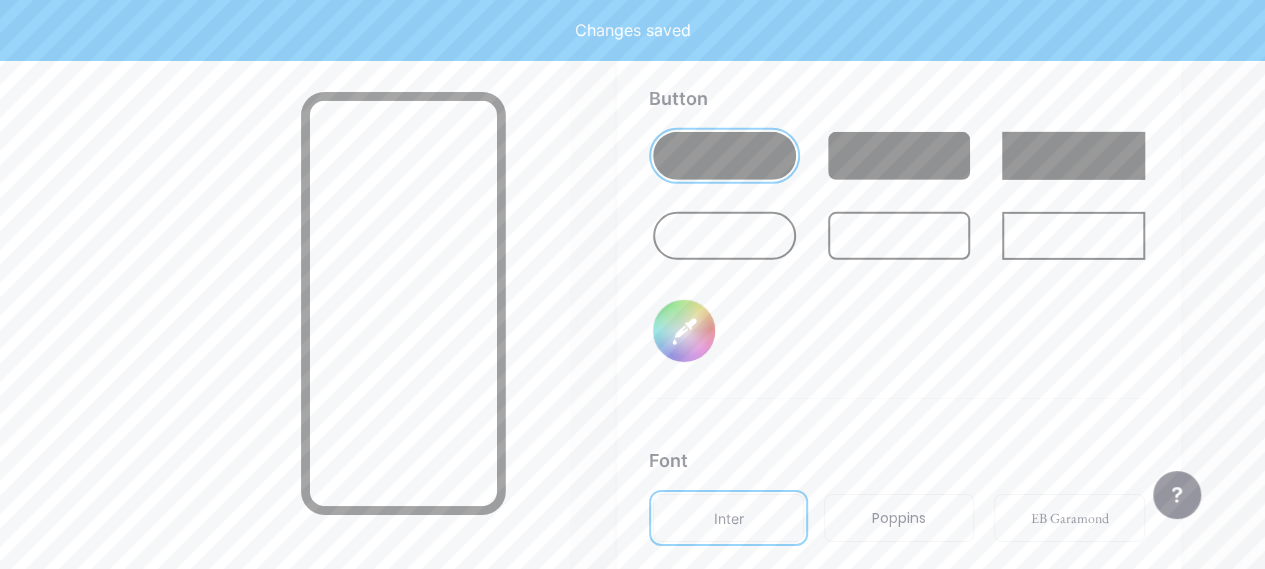 click on "#000000" at bounding box center (684, 331) 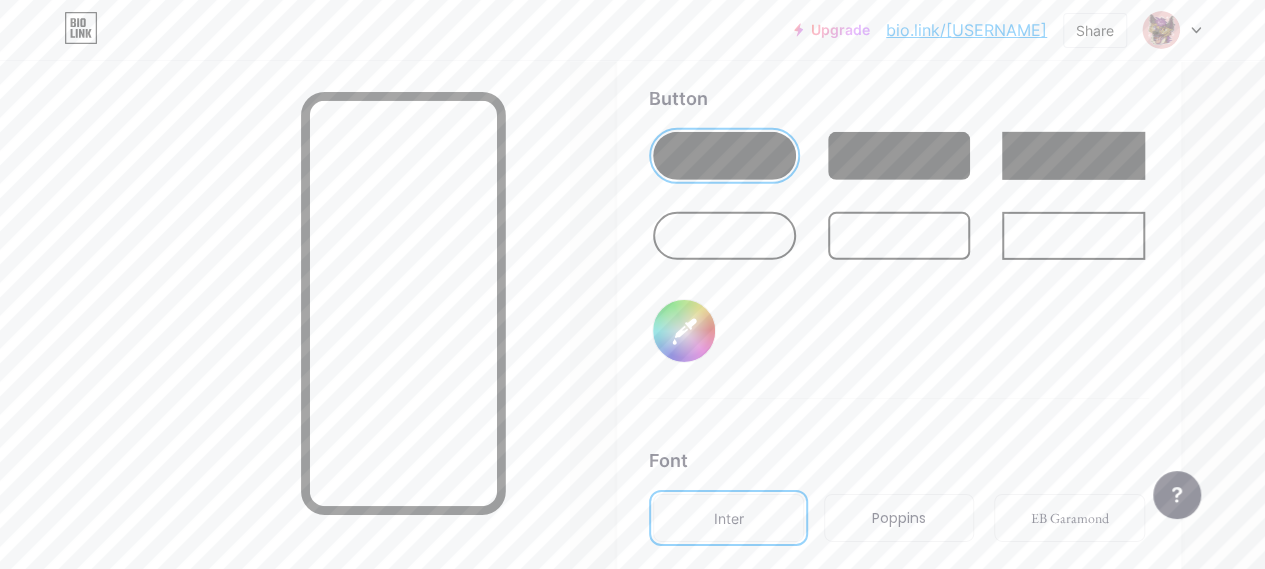 type on "#8400a8" 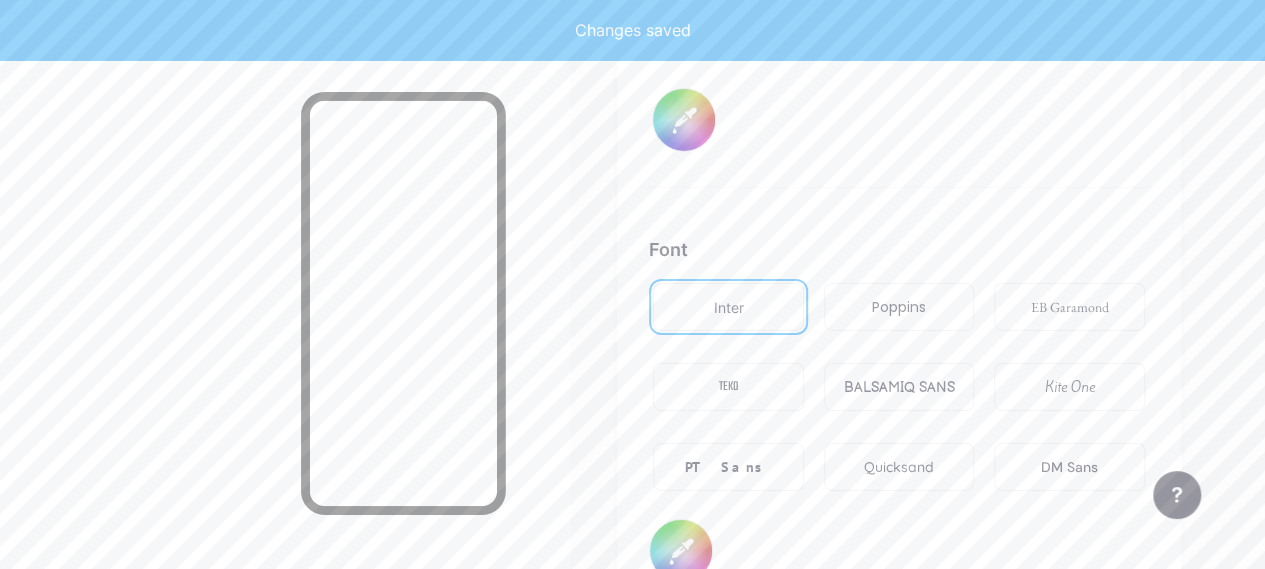 scroll, scrollTop: 3355, scrollLeft: 0, axis: vertical 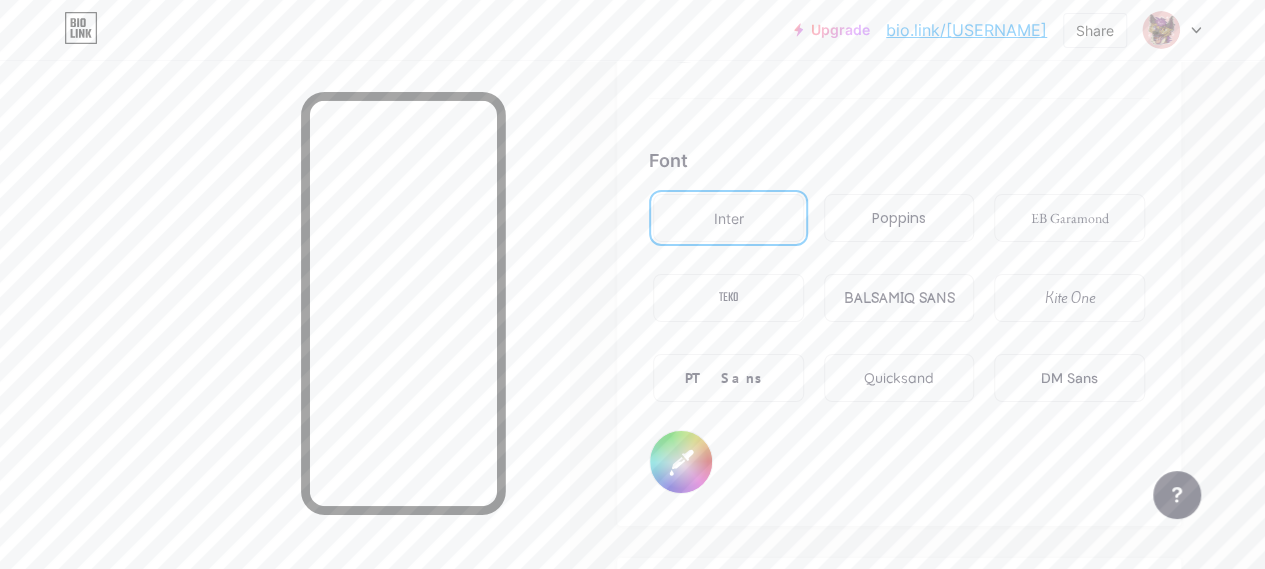 click on "BALSAMIQ SANS" at bounding box center (899, 298) 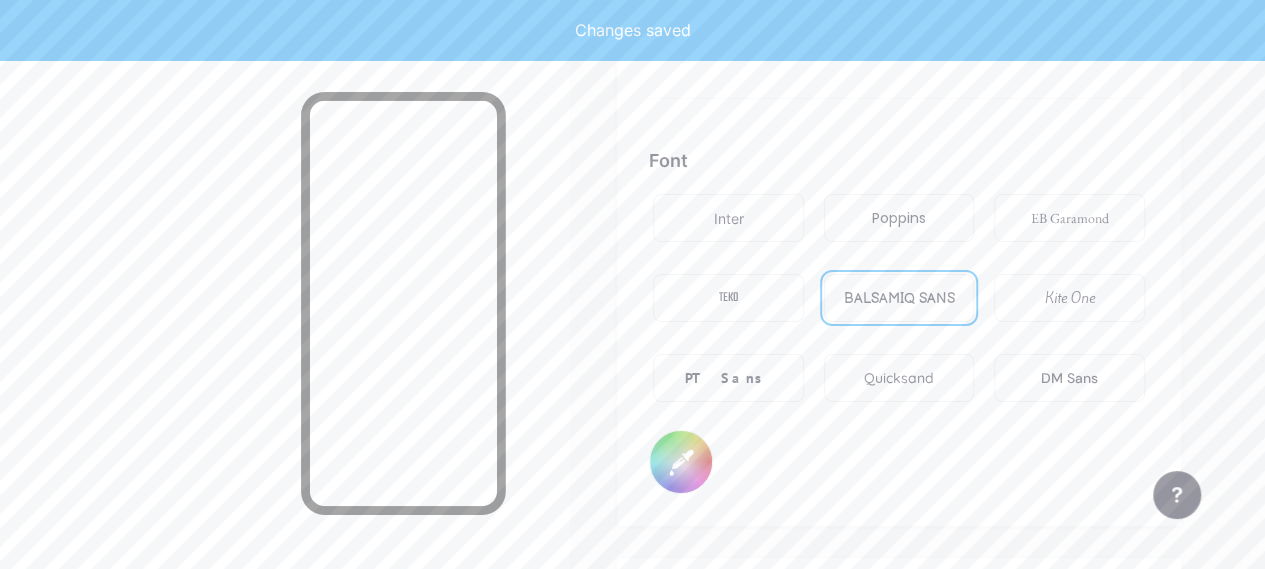 click on "PT Sans" at bounding box center [729, 378] 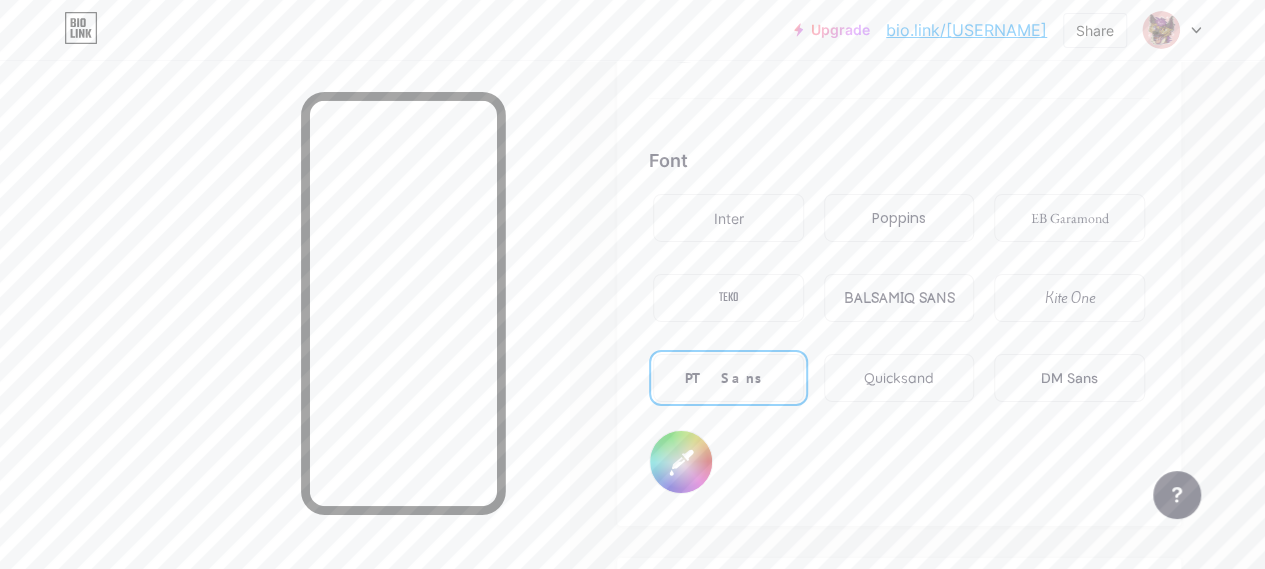 click on "DM Sans" at bounding box center (1069, 378) 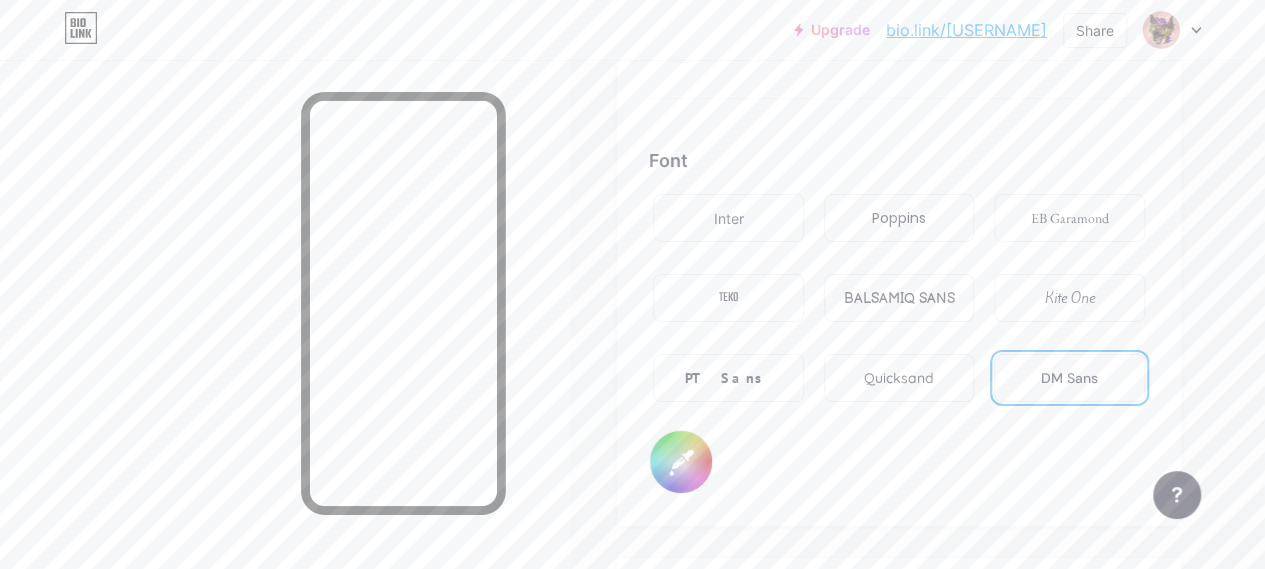 click on "Quicksand" at bounding box center (899, 378) 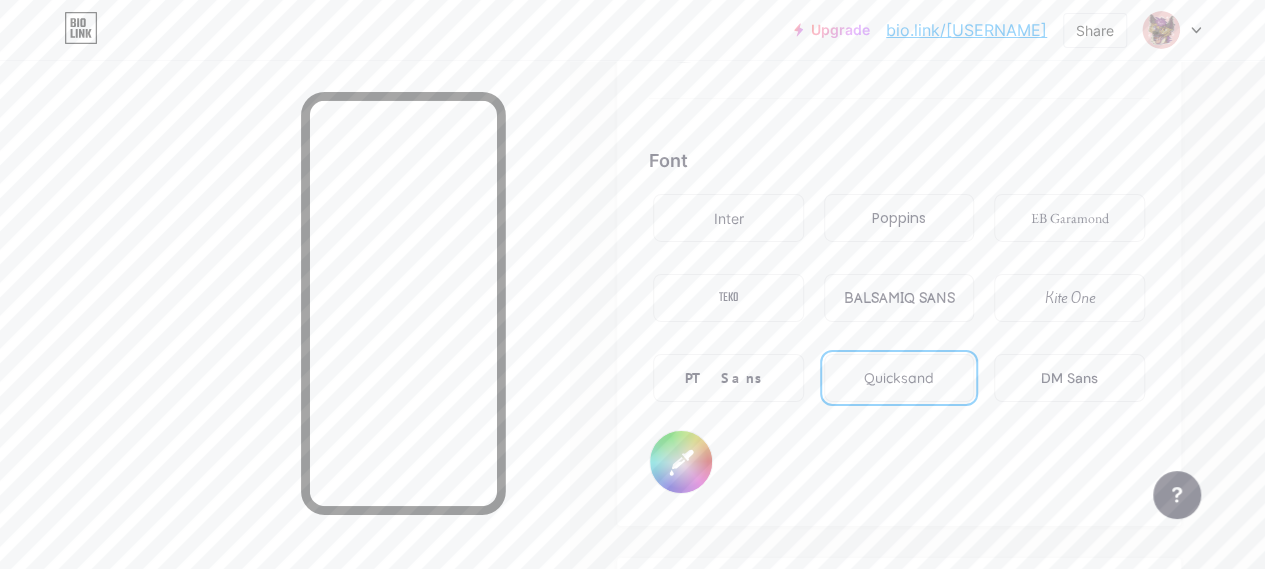 click on "Kite One" at bounding box center [1070, 298] 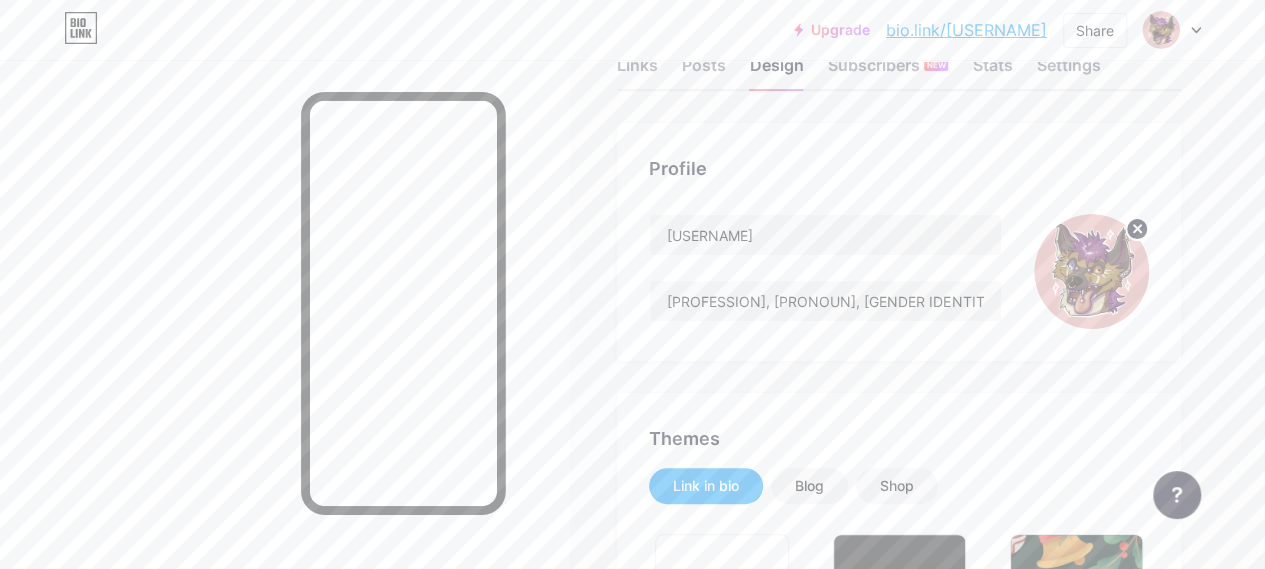 scroll, scrollTop: 0, scrollLeft: 0, axis: both 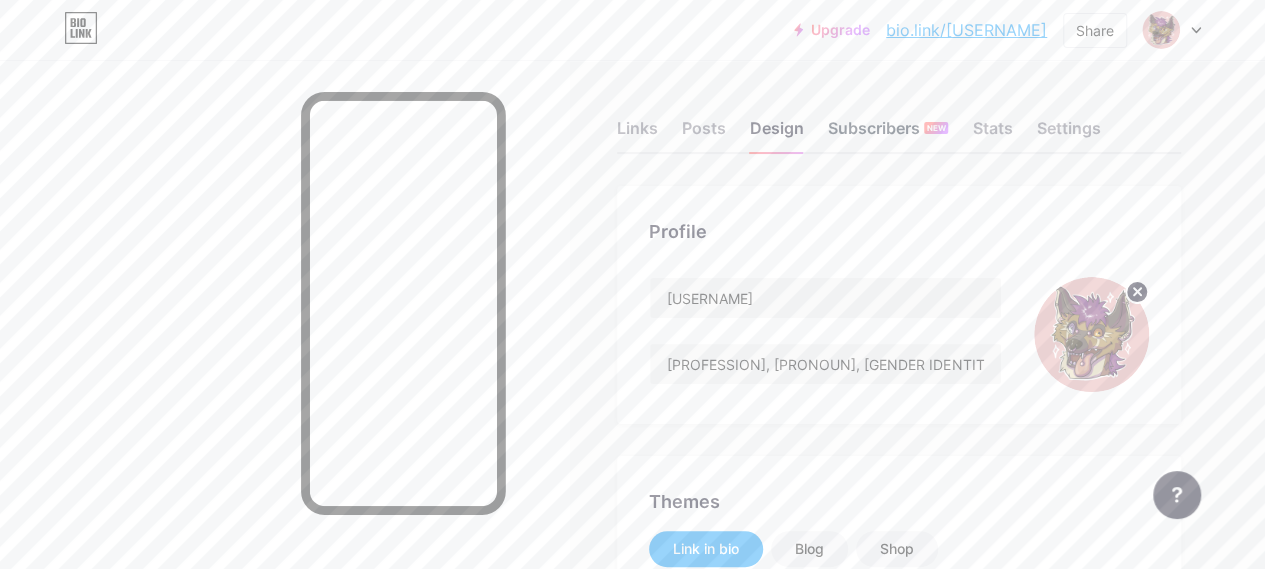 click on "Subscribers
NEW" at bounding box center (888, 134) 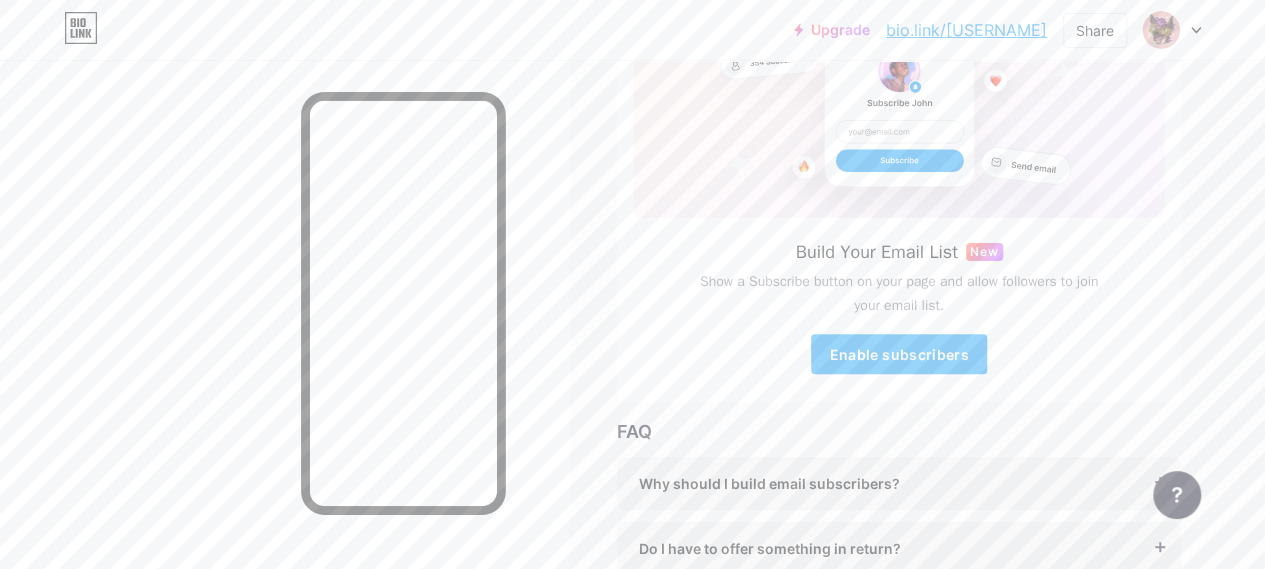 scroll, scrollTop: 0, scrollLeft: 0, axis: both 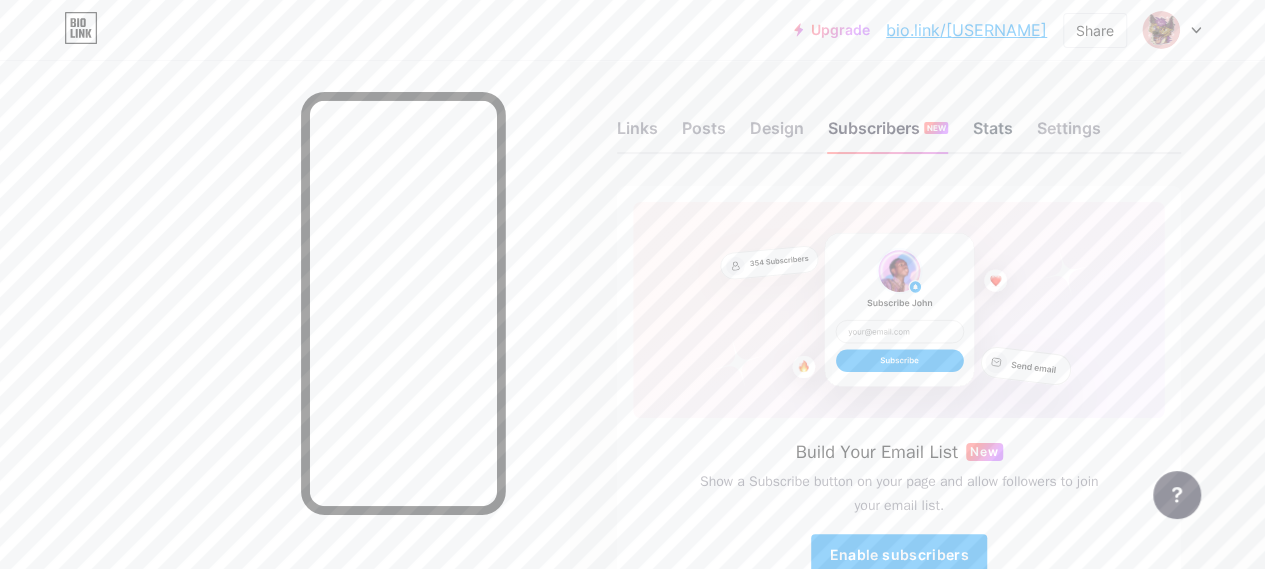 click on "Stats" at bounding box center (992, 134) 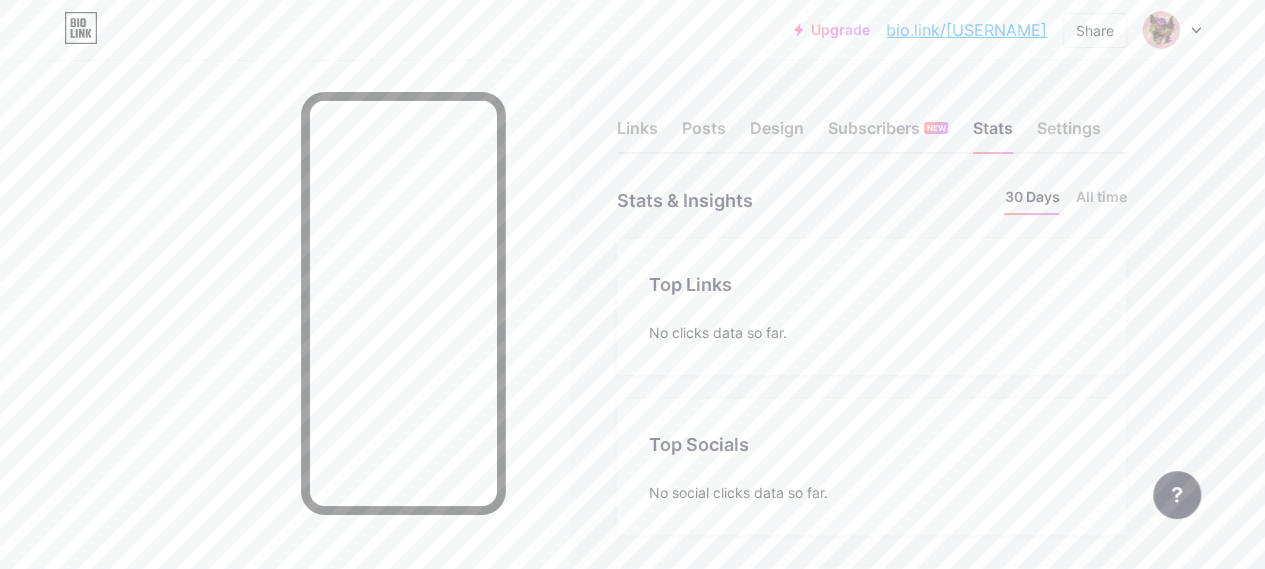 scroll, scrollTop: 999430, scrollLeft: 998735, axis: both 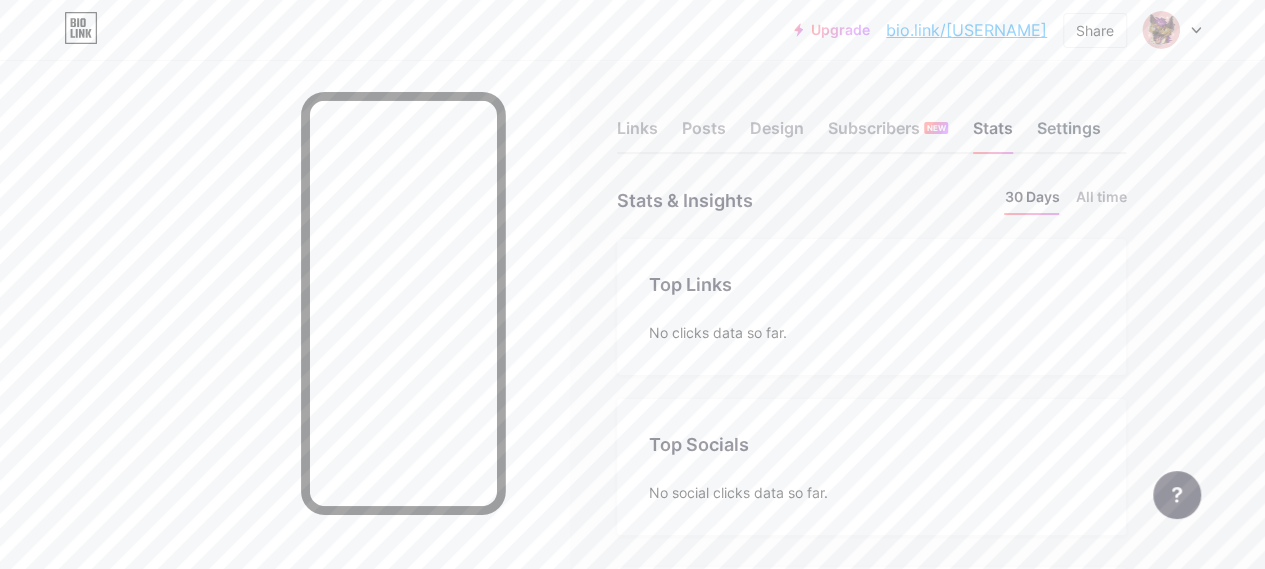 click on "Settings" at bounding box center (1068, 134) 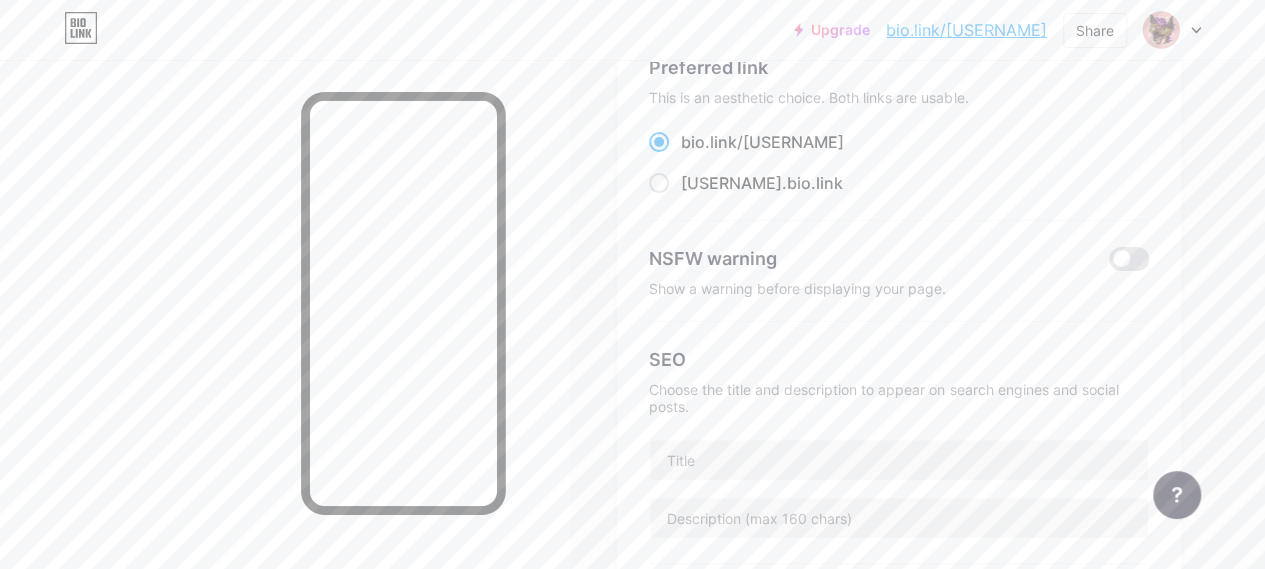 scroll, scrollTop: 200, scrollLeft: 0, axis: vertical 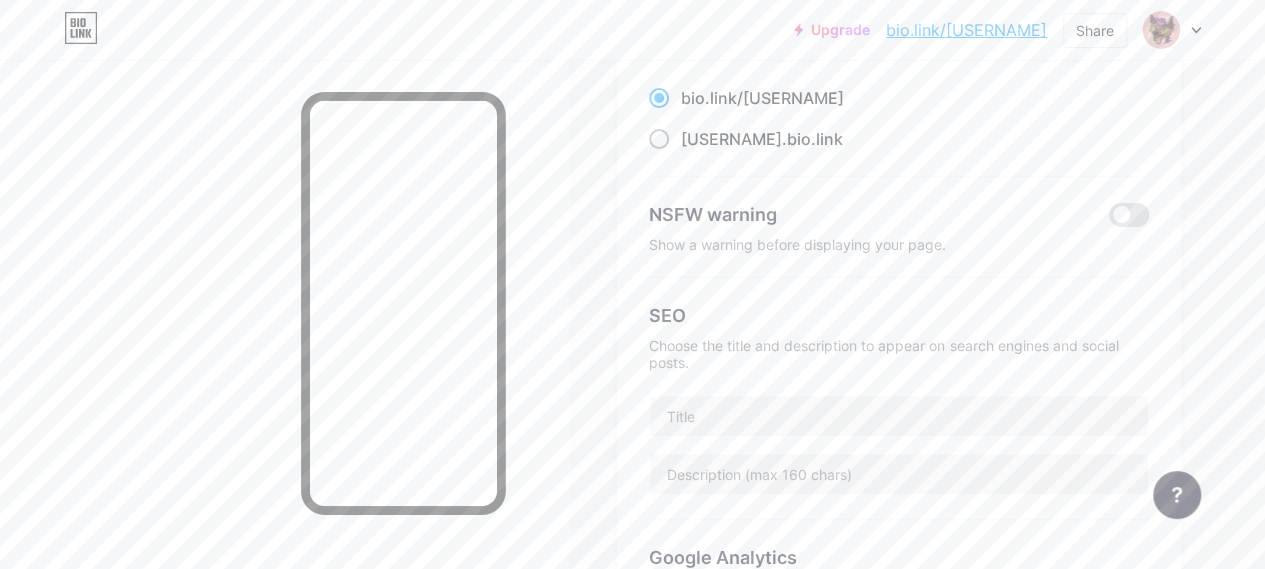 click on "[USERNAME] .bio.link" at bounding box center (746, 139) 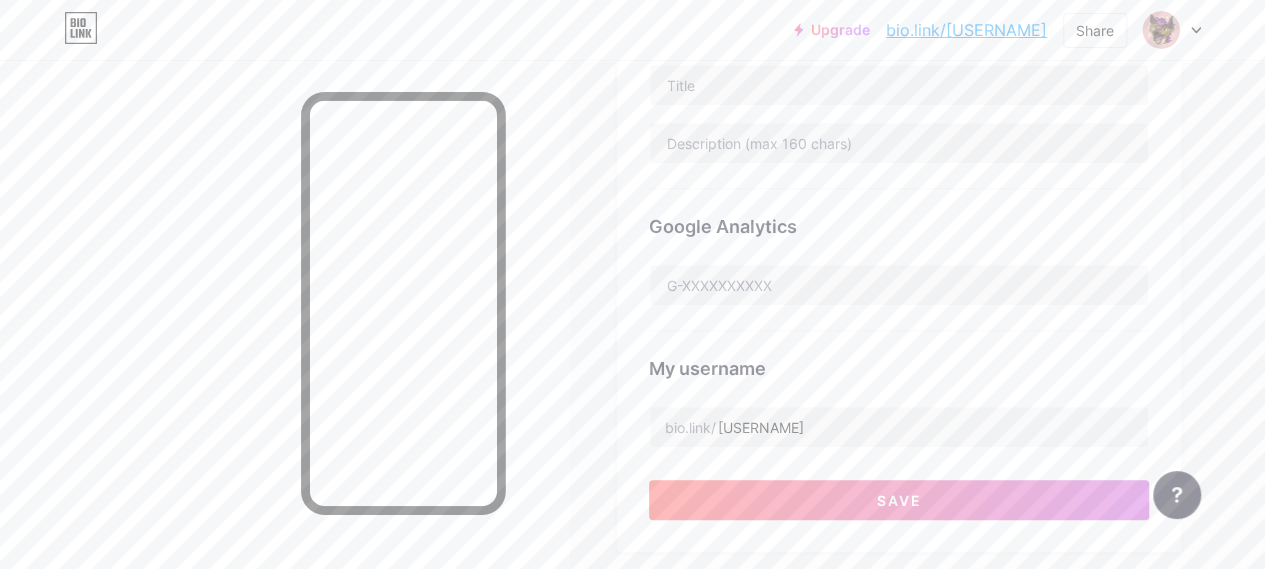 scroll, scrollTop: 500, scrollLeft: 0, axis: vertical 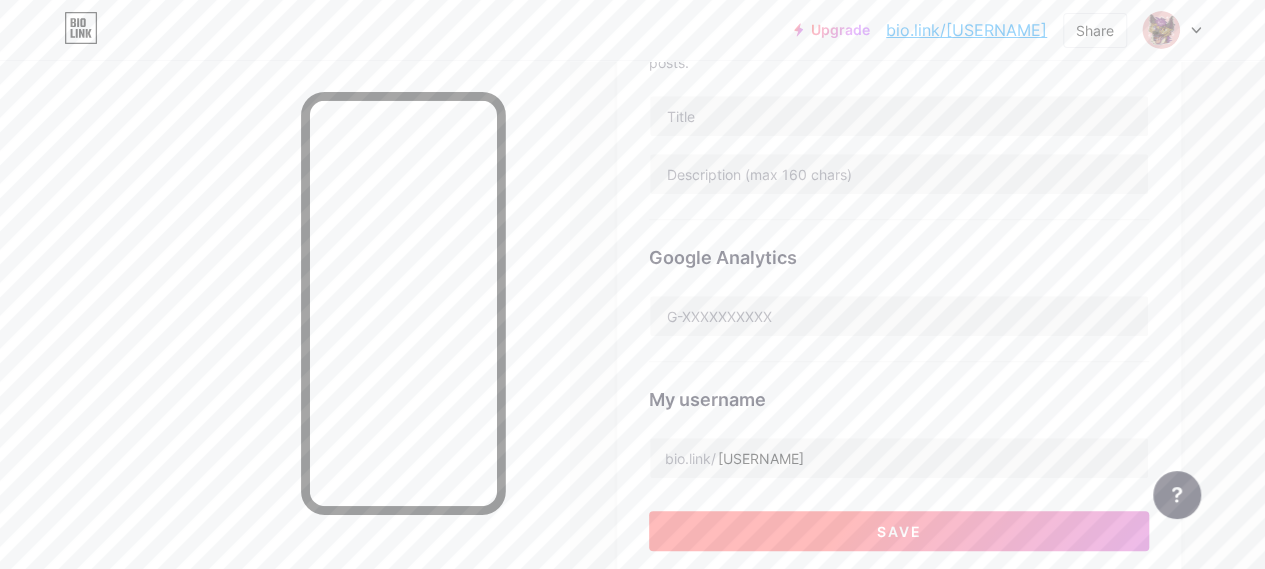 click on "Save" at bounding box center (899, 531) 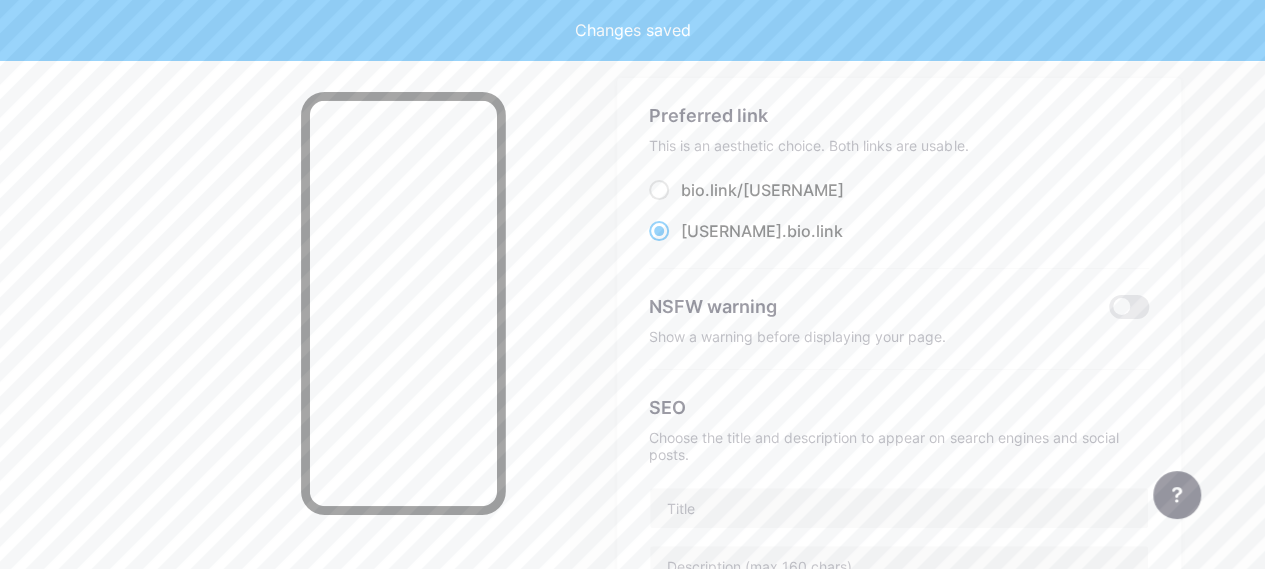 scroll, scrollTop: 0, scrollLeft: 0, axis: both 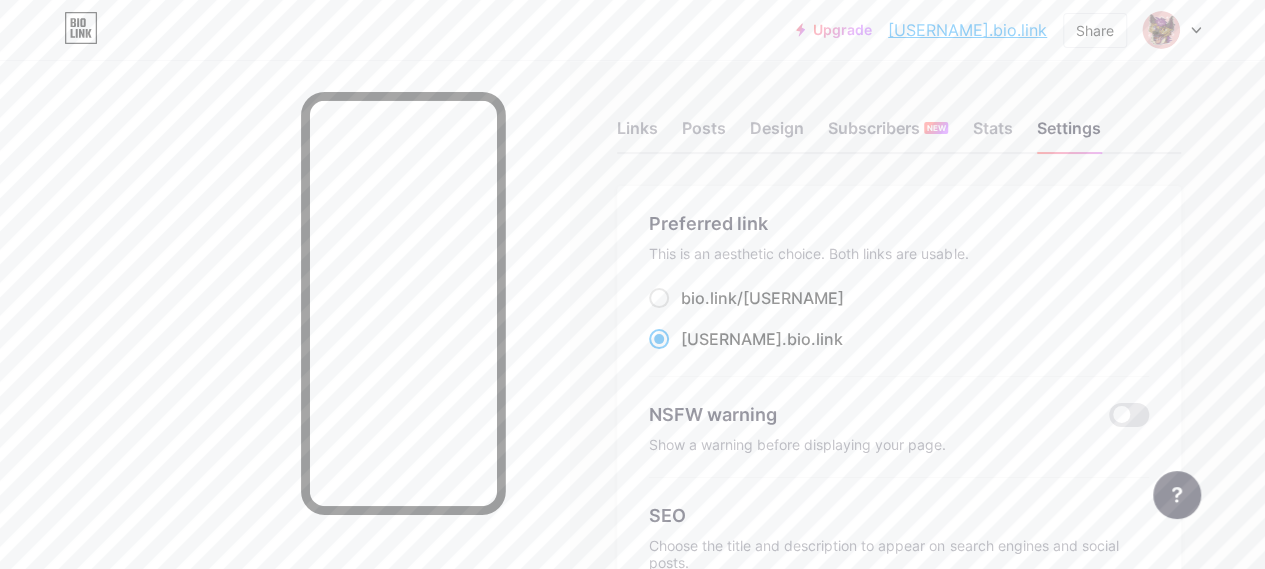 click at bounding box center [1172, 30] 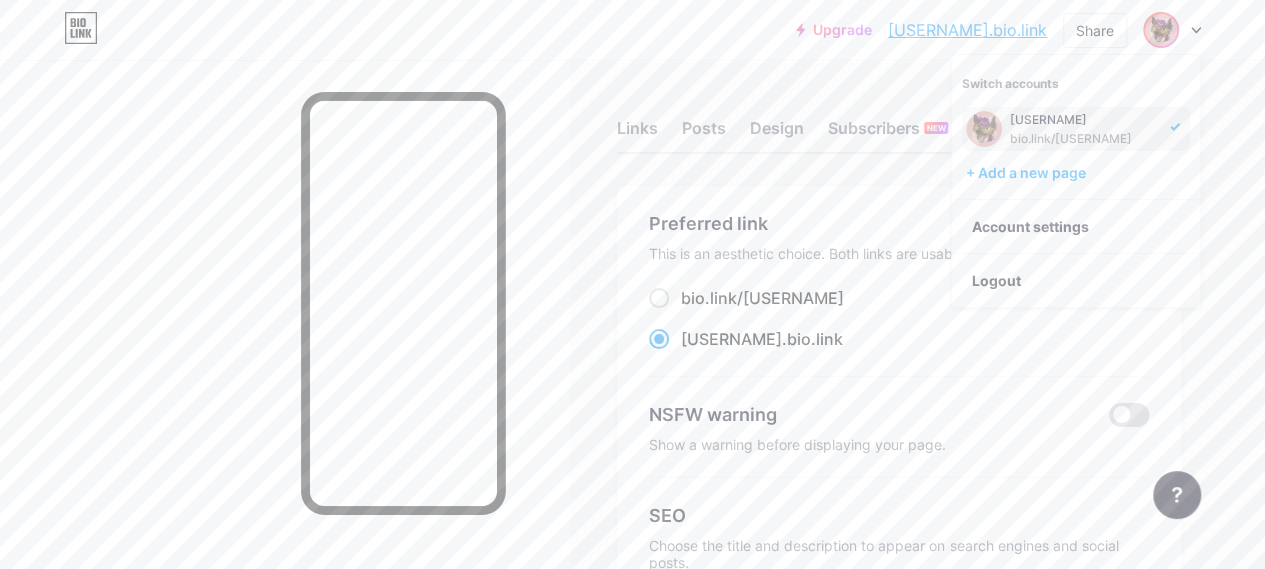 click on "bio.link/[USERNAME]" at bounding box center (1084, 139) 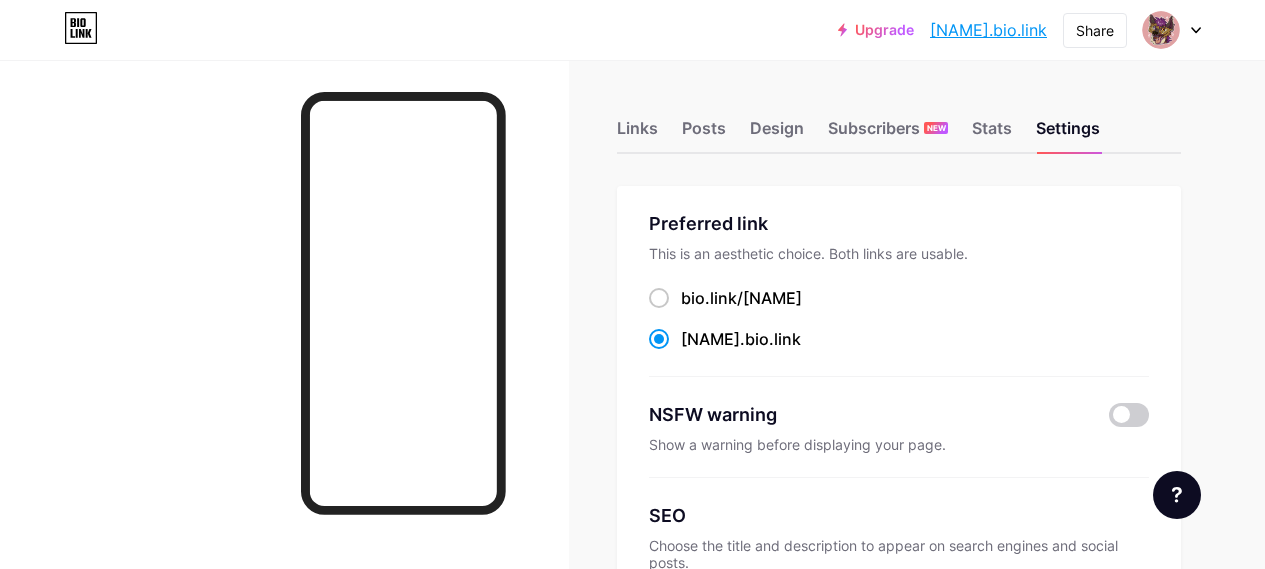 scroll, scrollTop: 0, scrollLeft: 0, axis: both 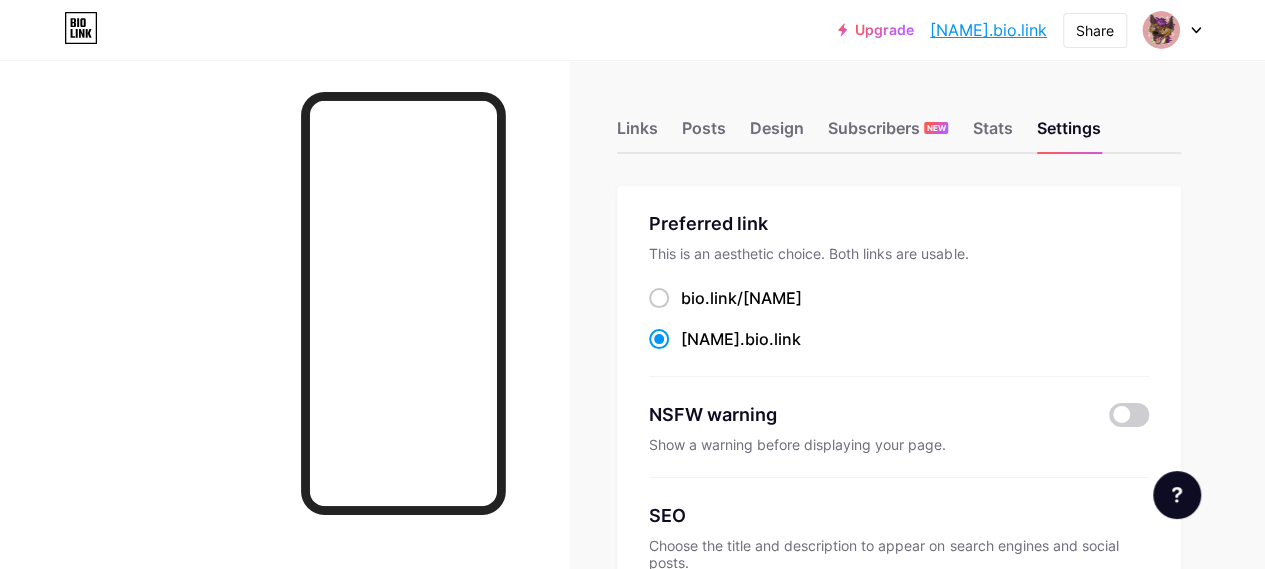 click on "[NAME].bio.link" at bounding box center (988, 30) 